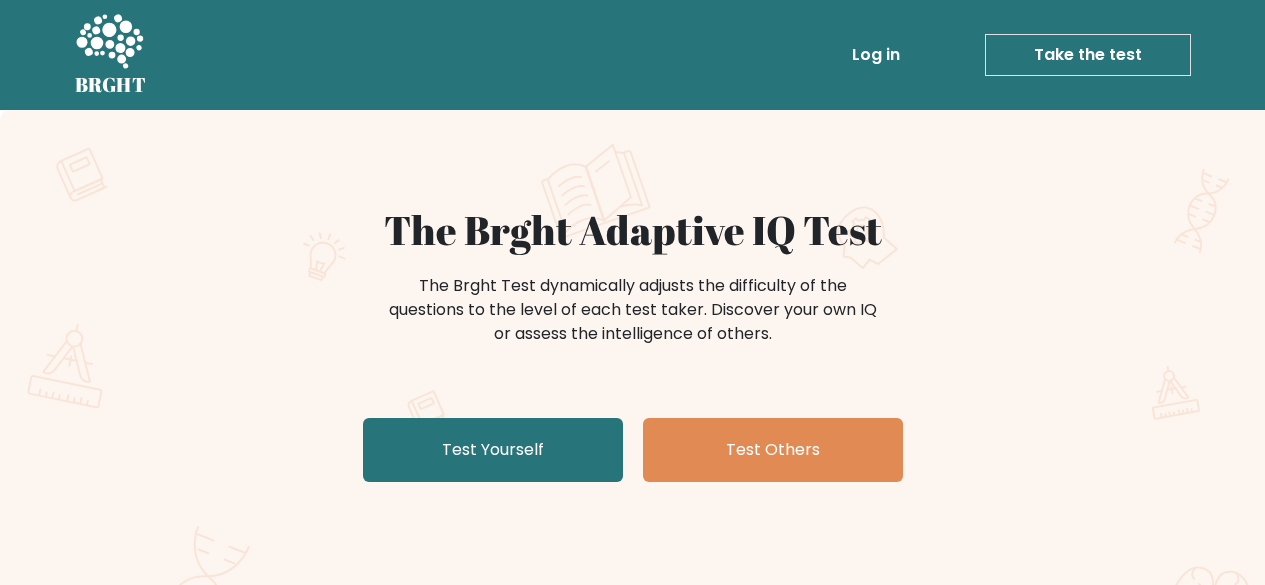 scroll, scrollTop: 0, scrollLeft: 0, axis: both 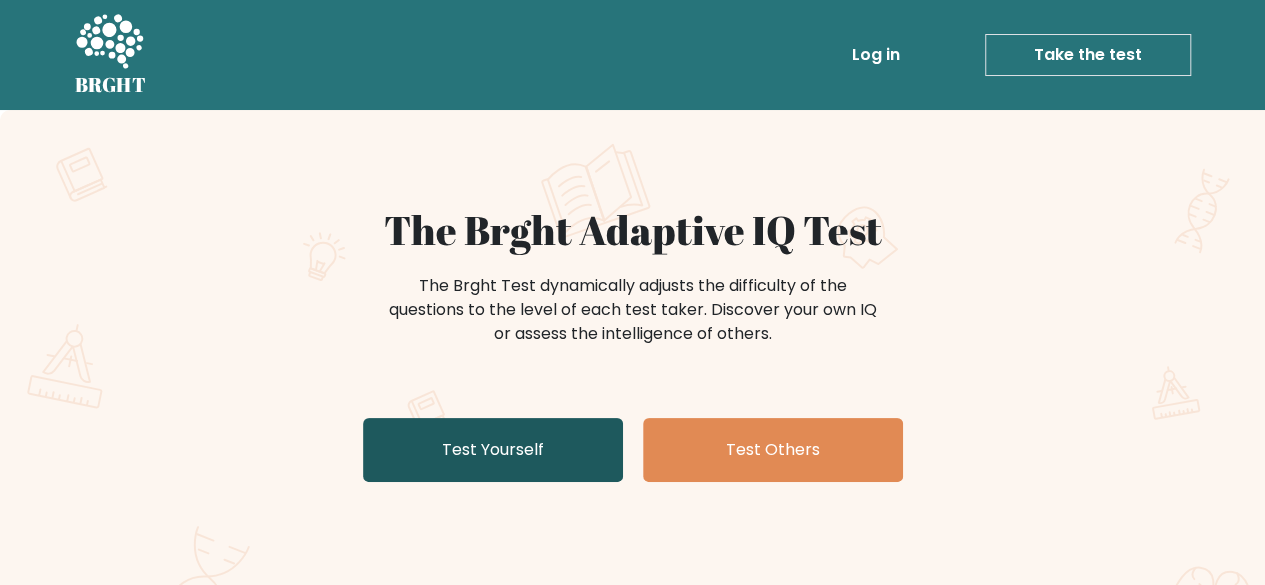 click on "Test Yourself" at bounding box center [493, 450] 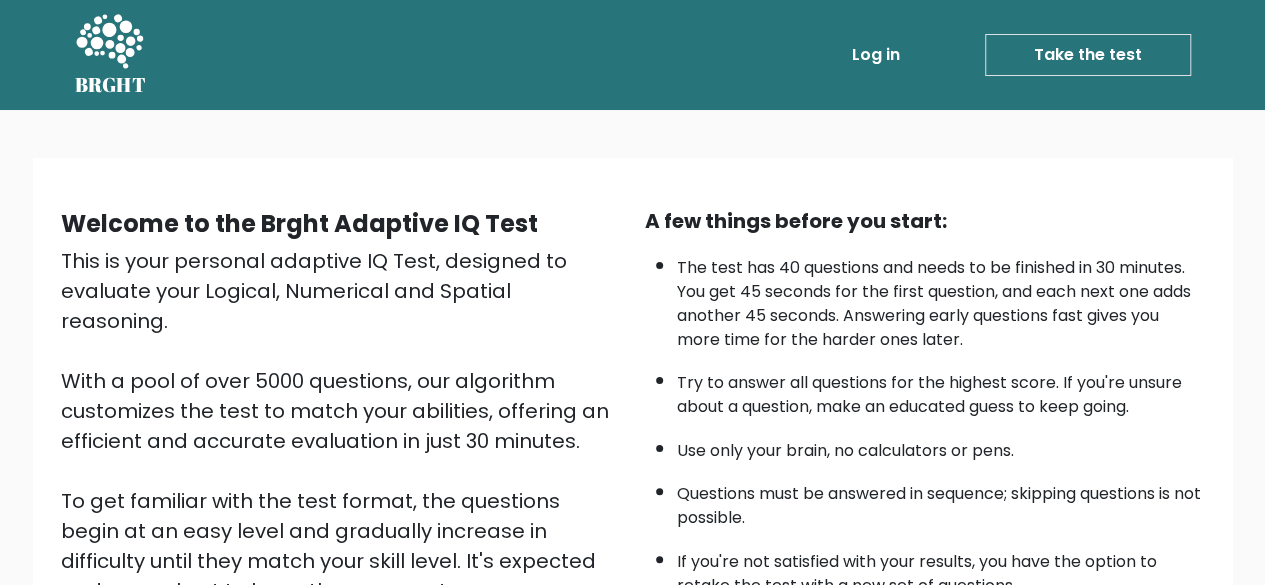 scroll, scrollTop: 330, scrollLeft: 0, axis: vertical 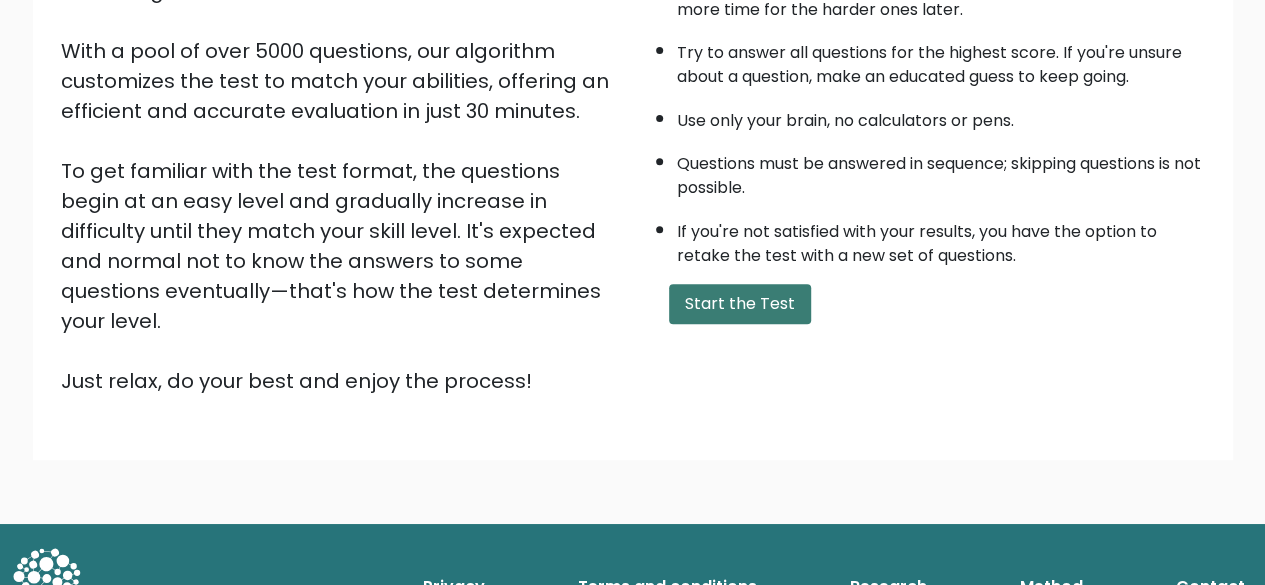 click on "Start the Test" at bounding box center [740, 304] 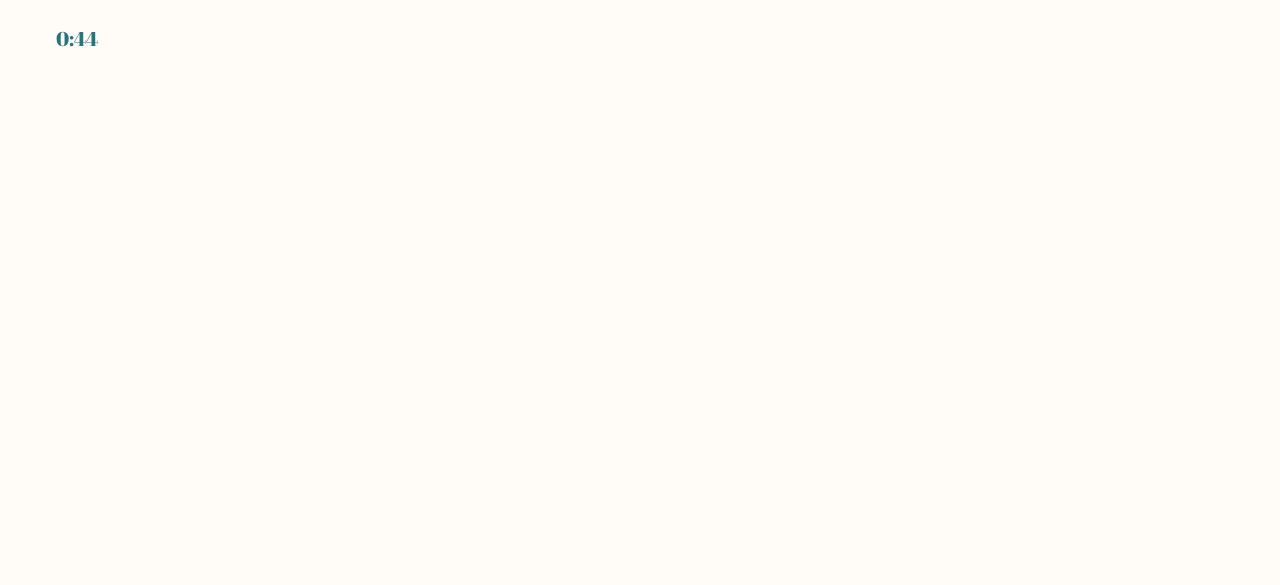 scroll, scrollTop: 0, scrollLeft: 0, axis: both 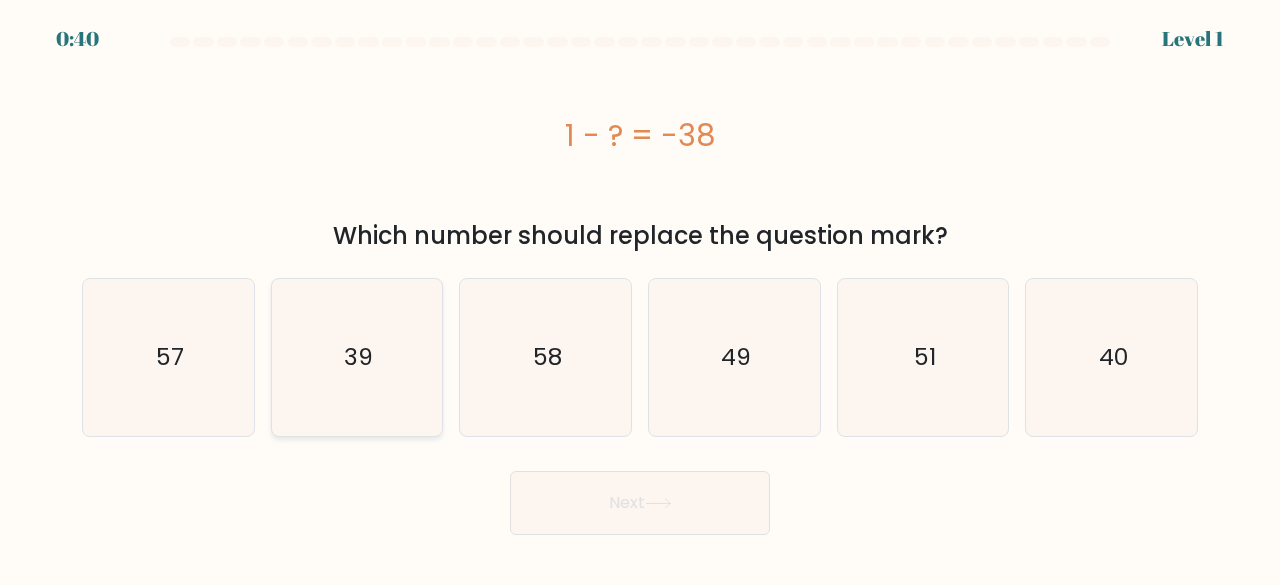 click on "39" at bounding box center [357, 357] 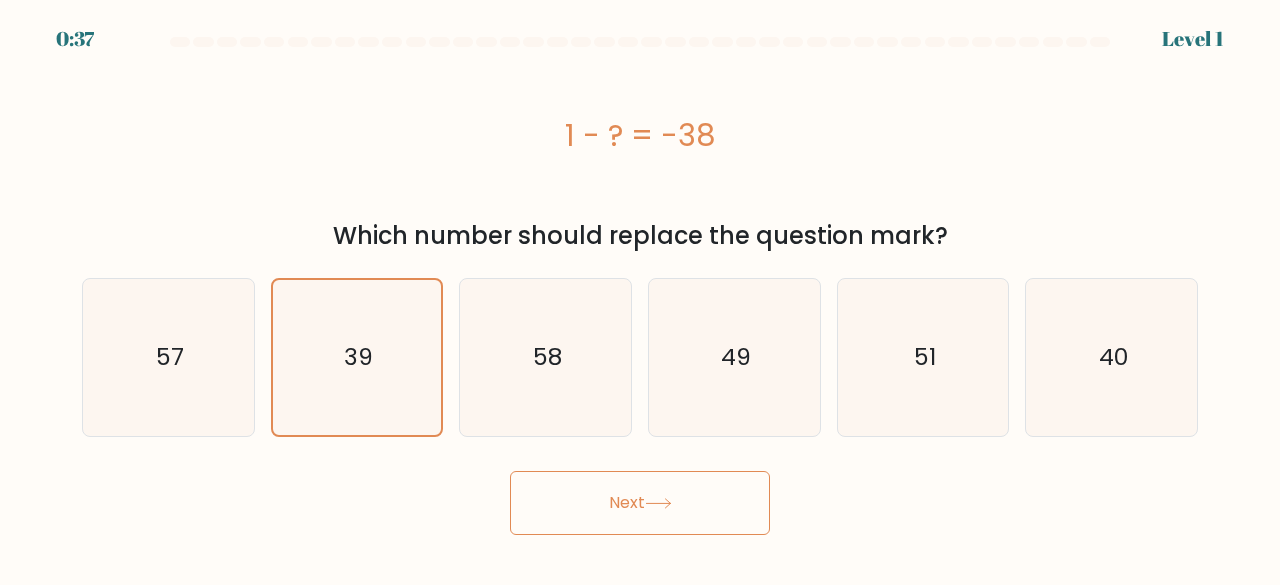click on "Next" at bounding box center [640, 503] 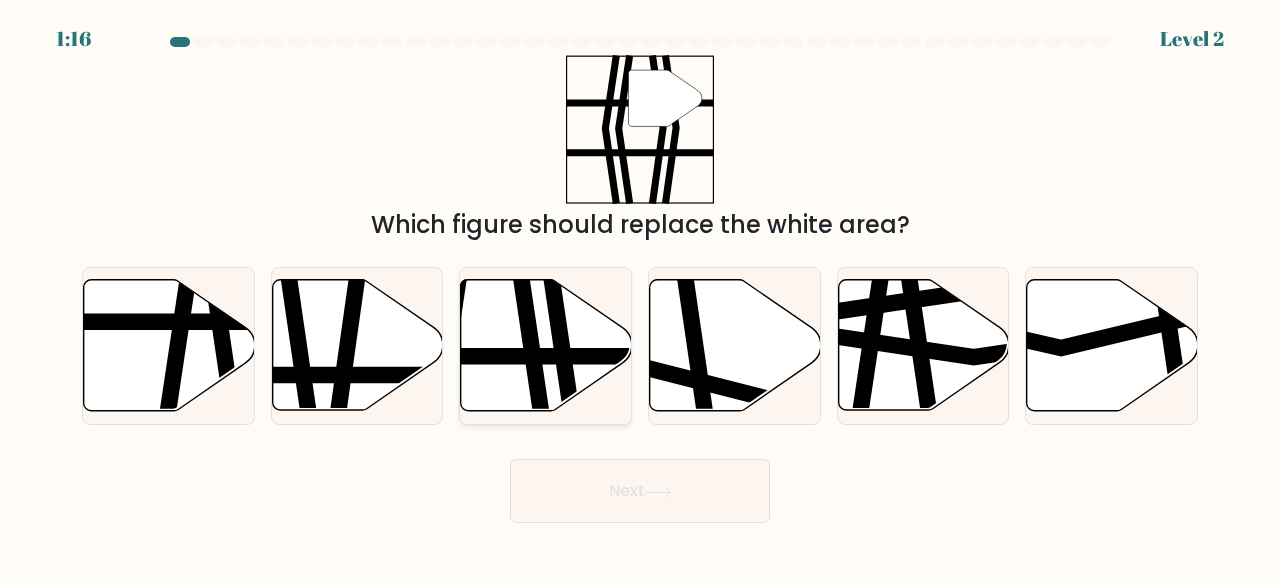 click at bounding box center (559, 418) 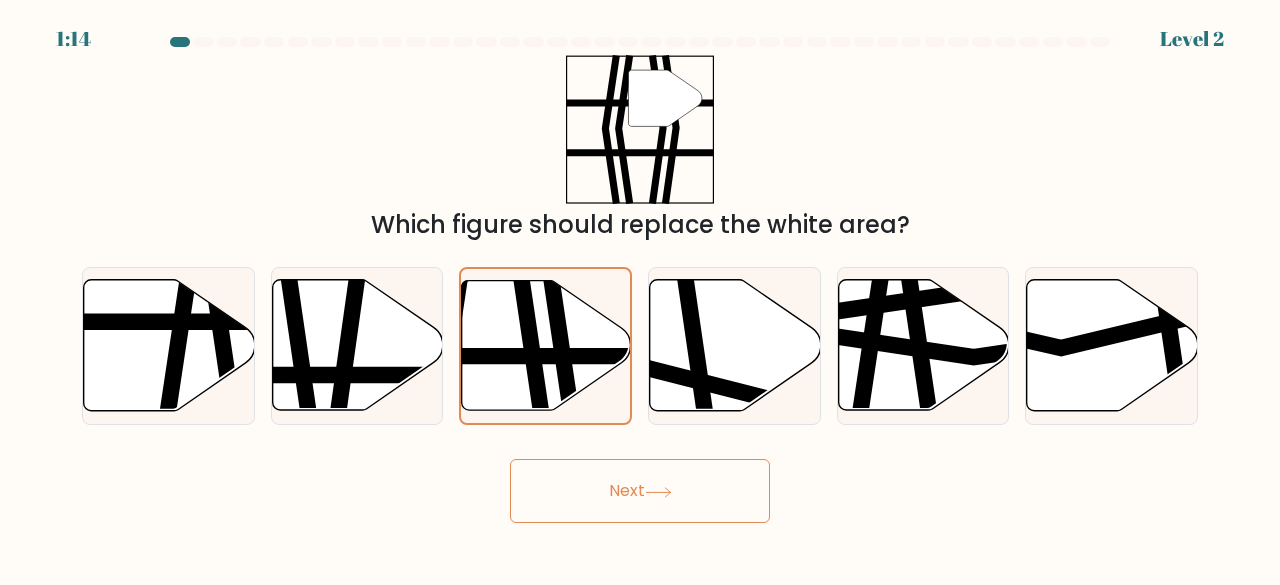 click on "Next" at bounding box center [640, 491] 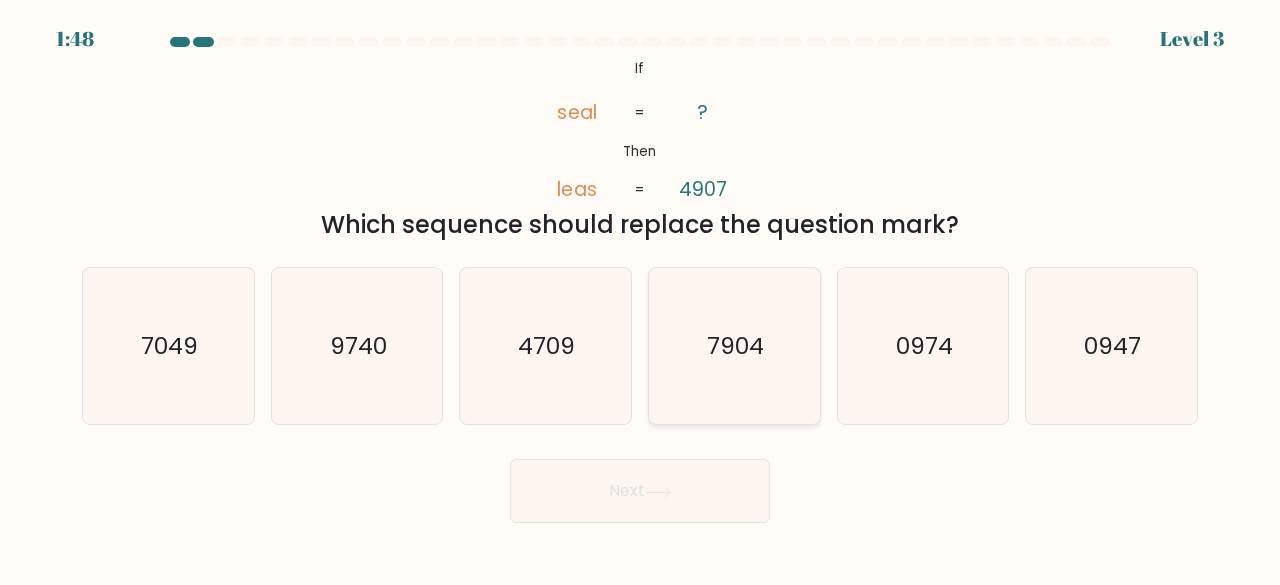 click on "7904" at bounding box center [734, 346] 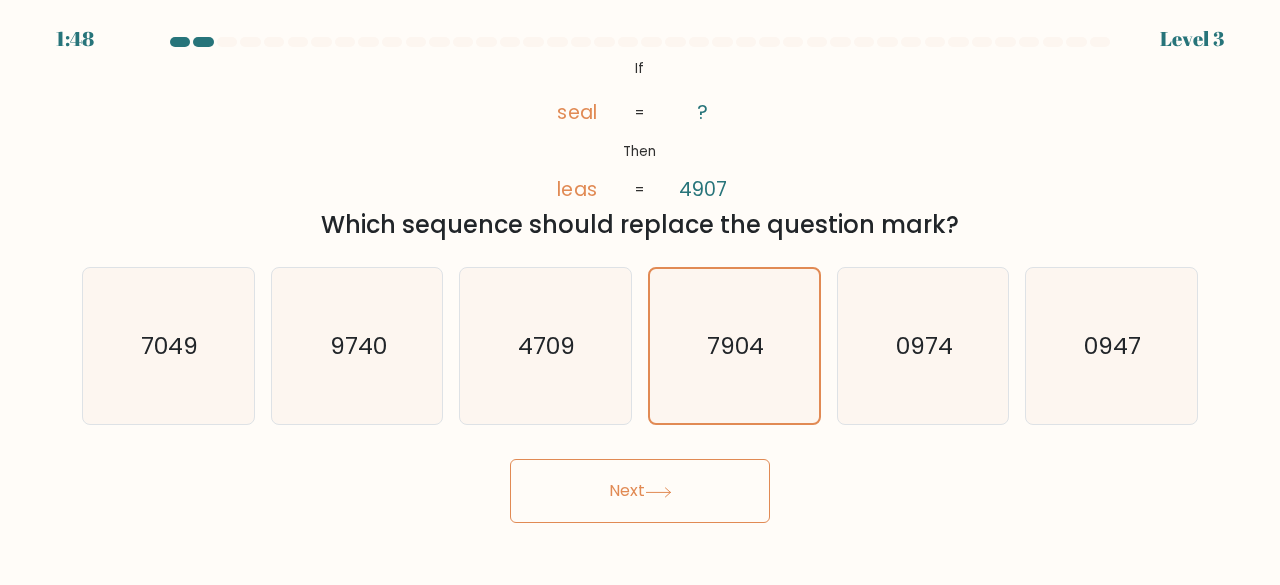 click on "Next" at bounding box center [640, 491] 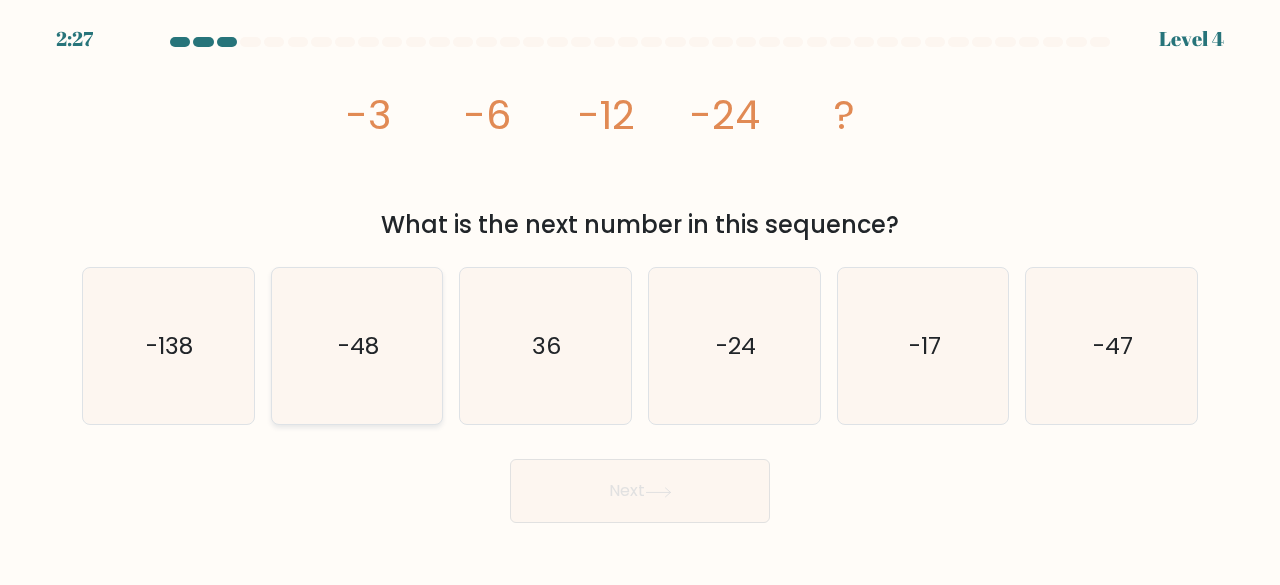 click on "-48" at bounding box center [357, 346] 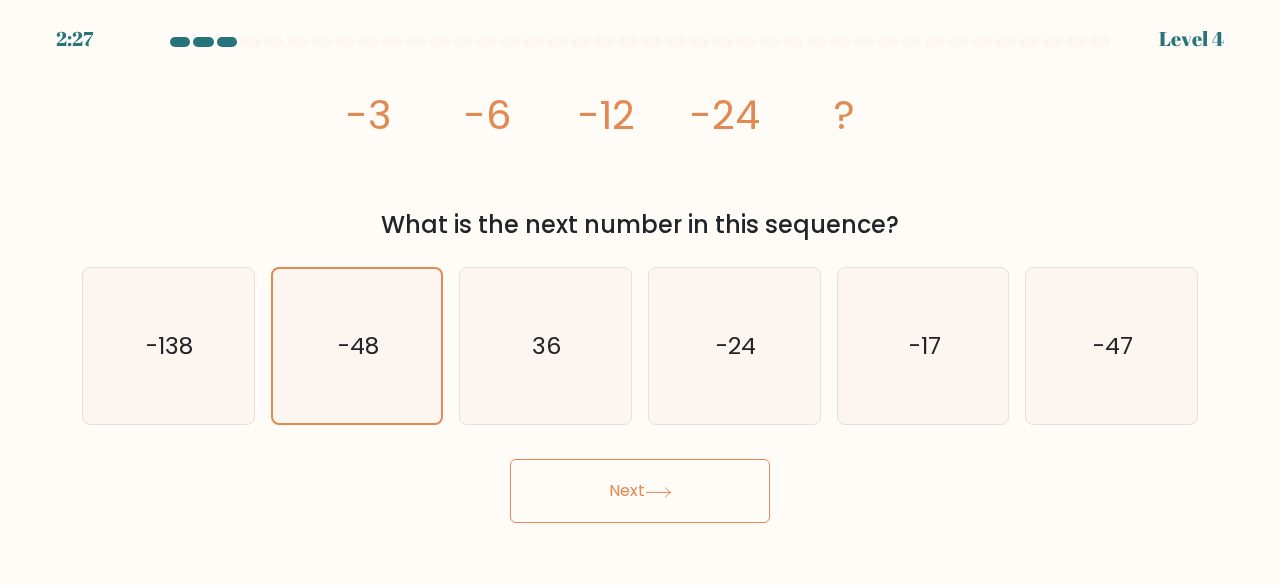 click on "Next" at bounding box center [640, 491] 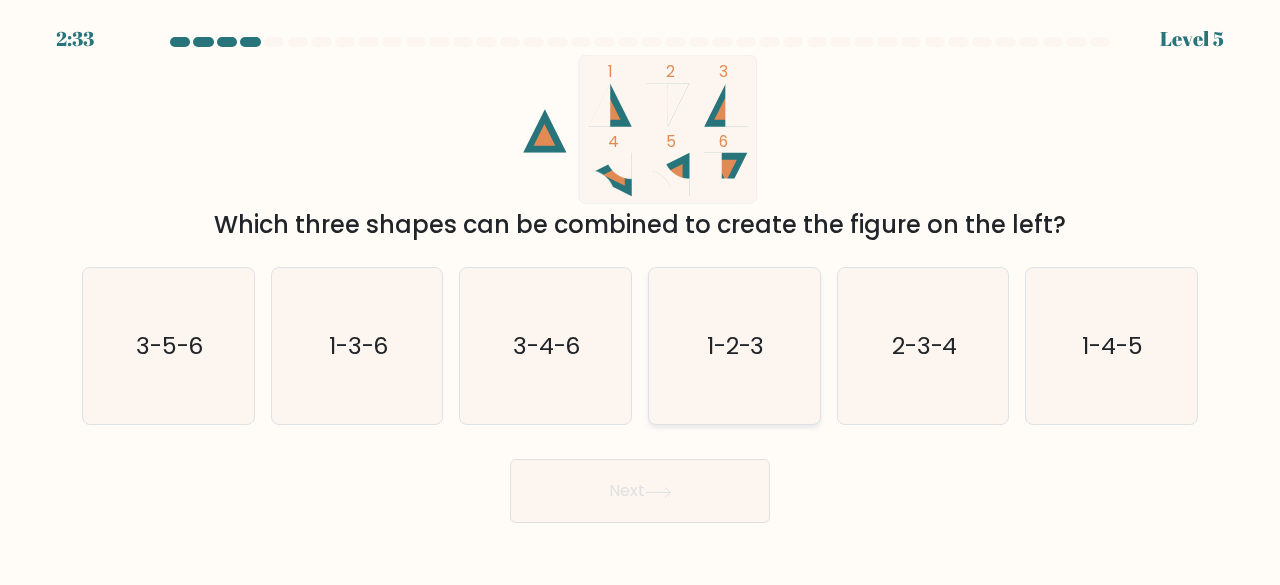 click on "1-2-3" at bounding box center [734, 346] 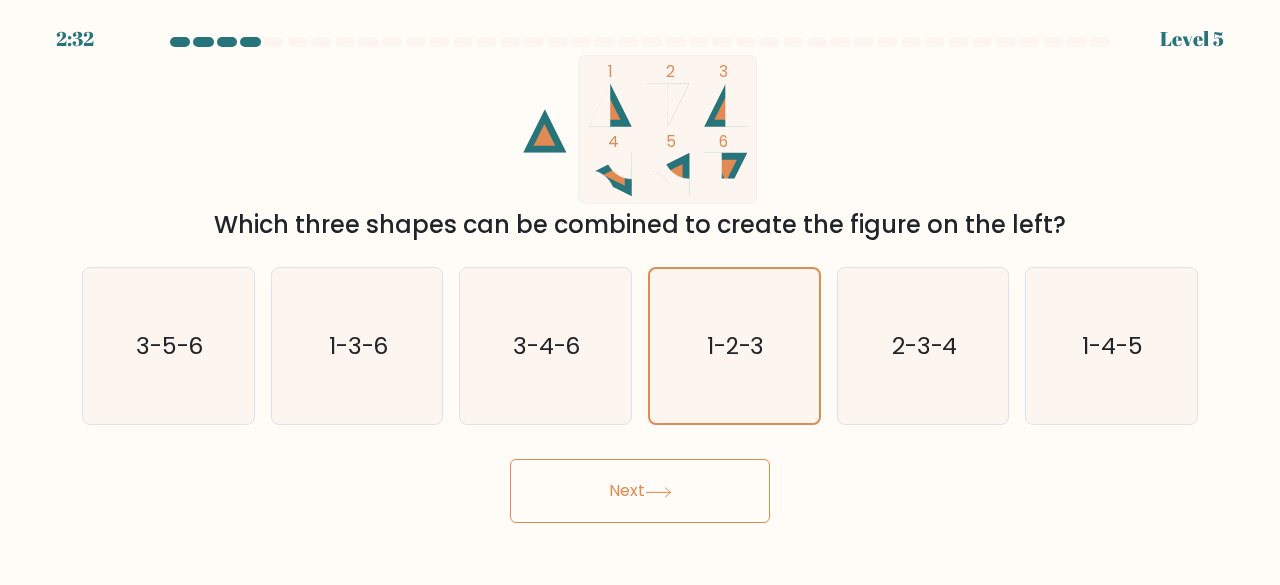 click on "Next" at bounding box center [640, 491] 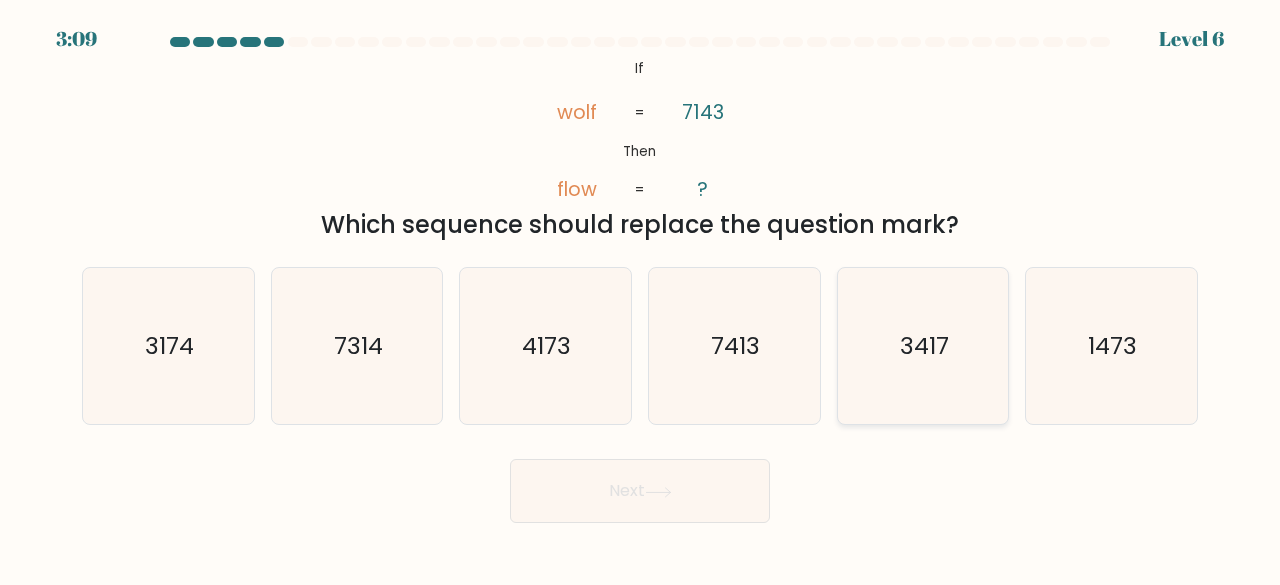 click on "3417" at bounding box center (923, 346) 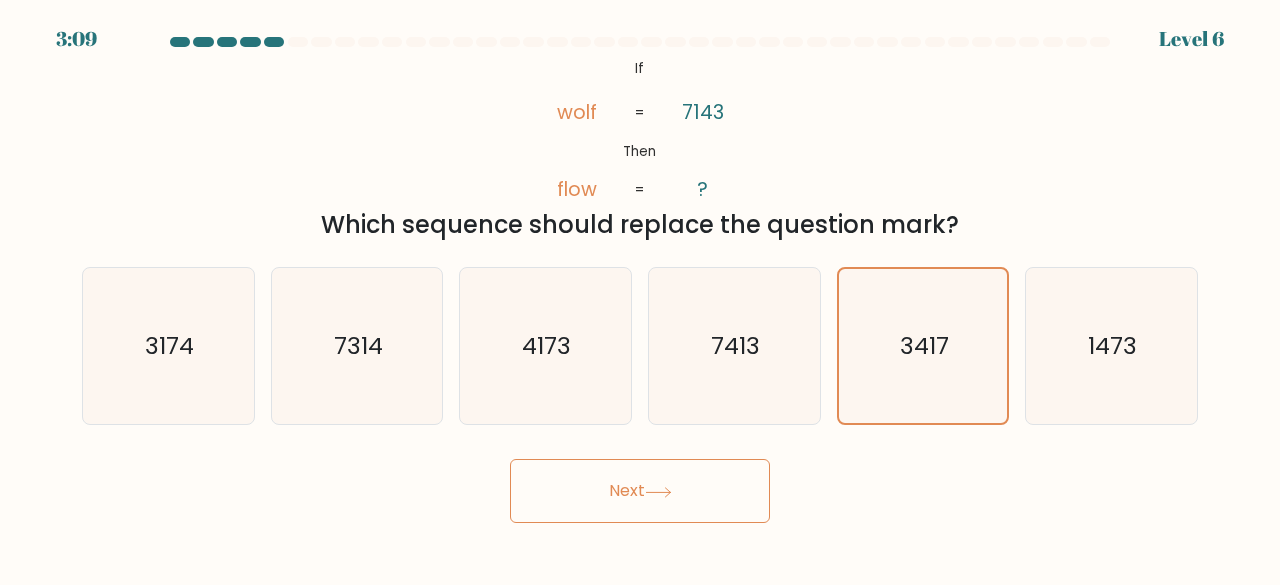 click on "Next" at bounding box center [640, 491] 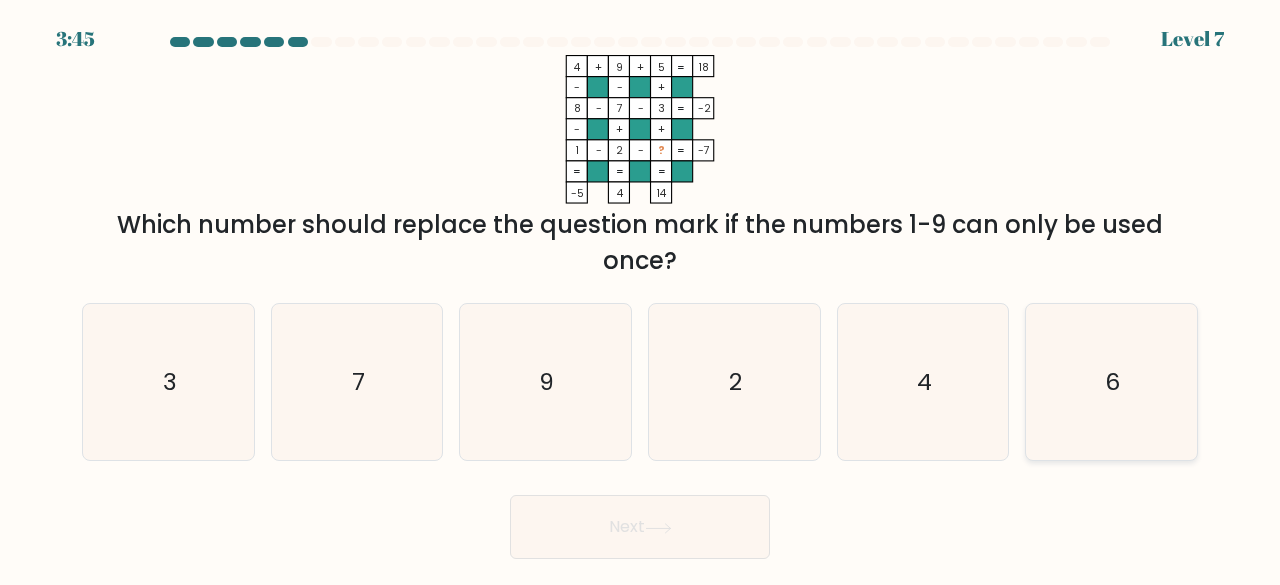 click on "6" at bounding box center (1113, 381) 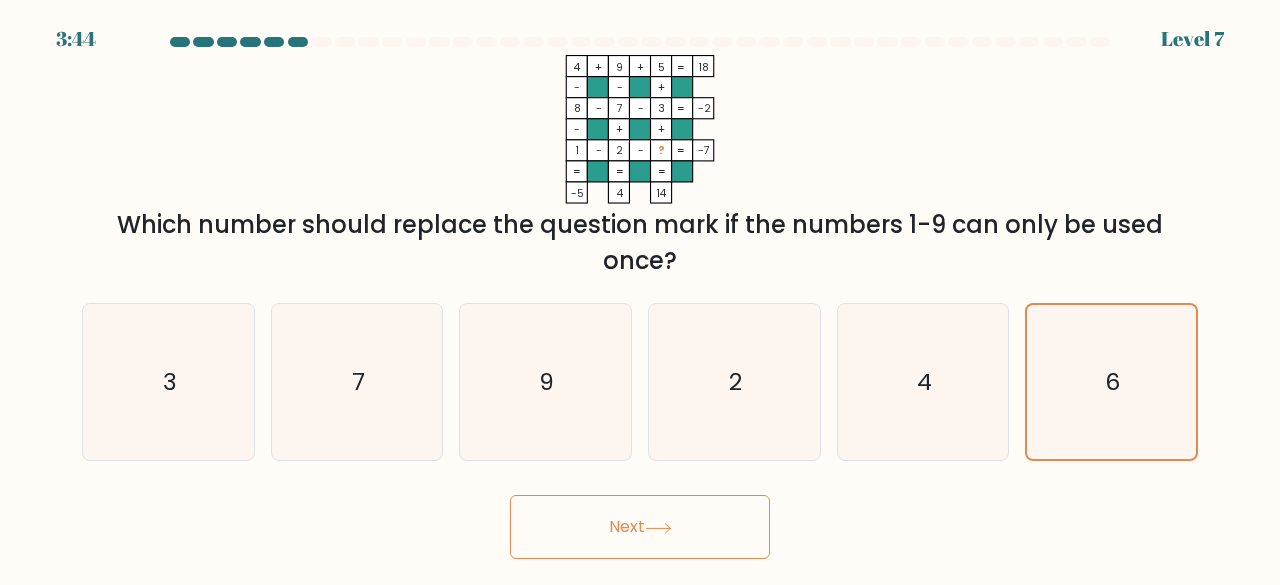 click on "Next" at bounding box center (640, 527) 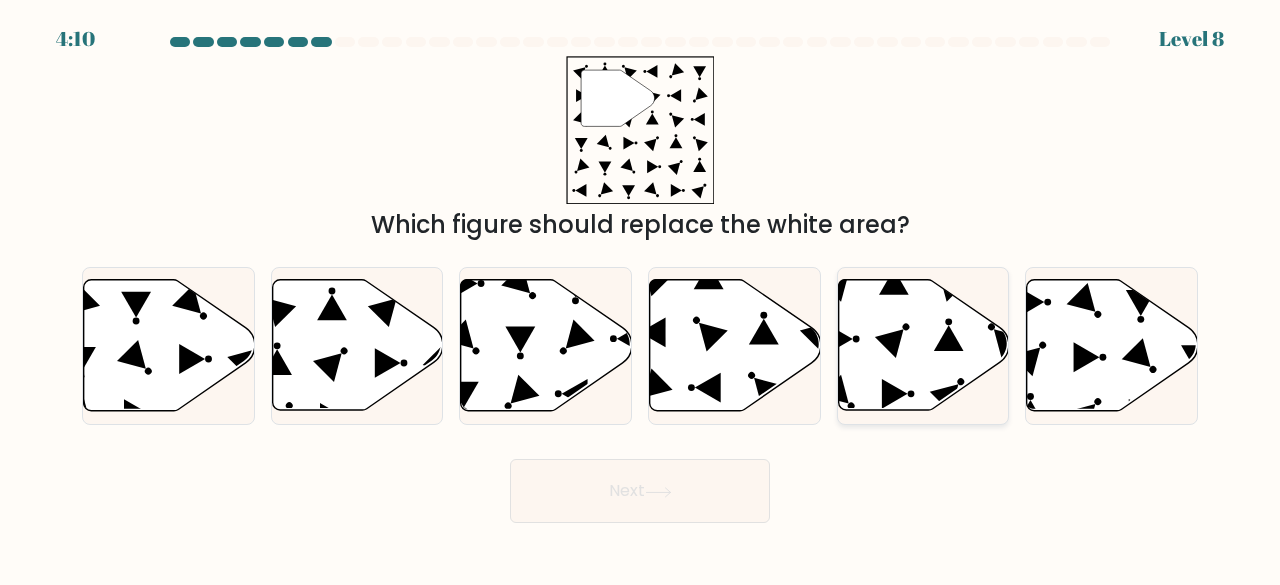 click at bounding box center [923, 345] 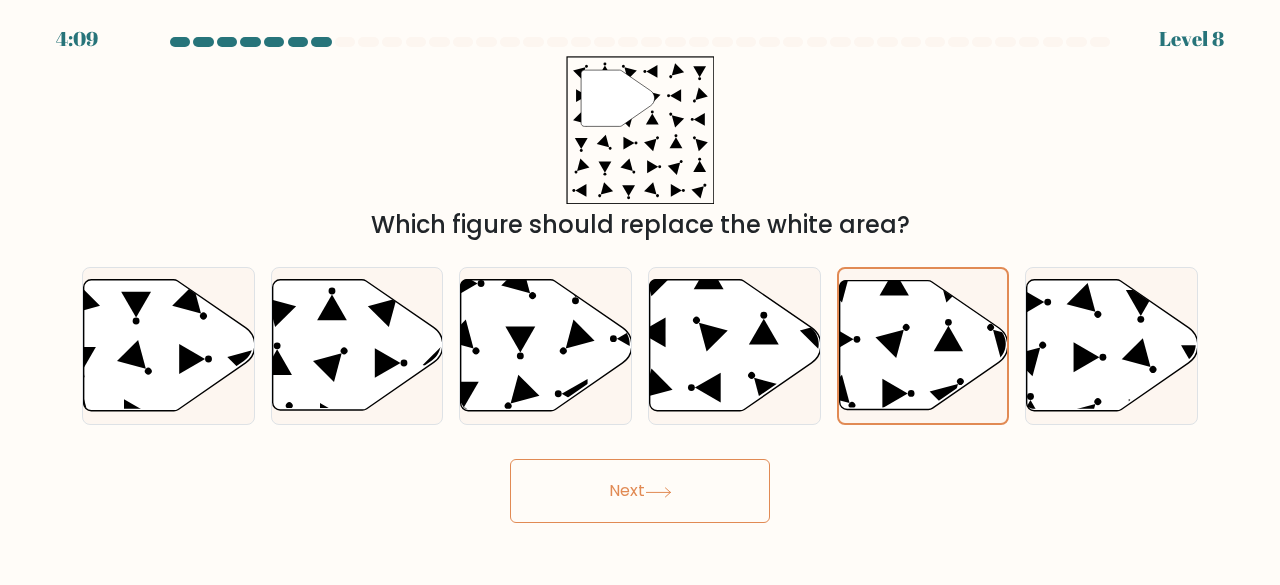 click on "Next" at bounding box center [640, 491] 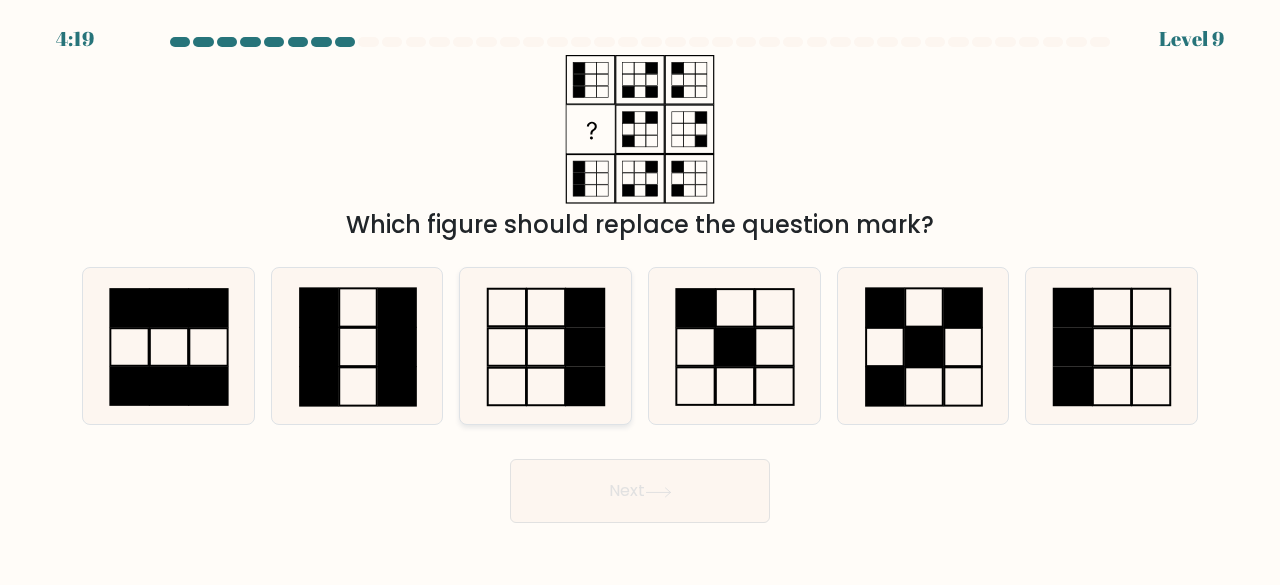 click at bounding box center (545, 346) 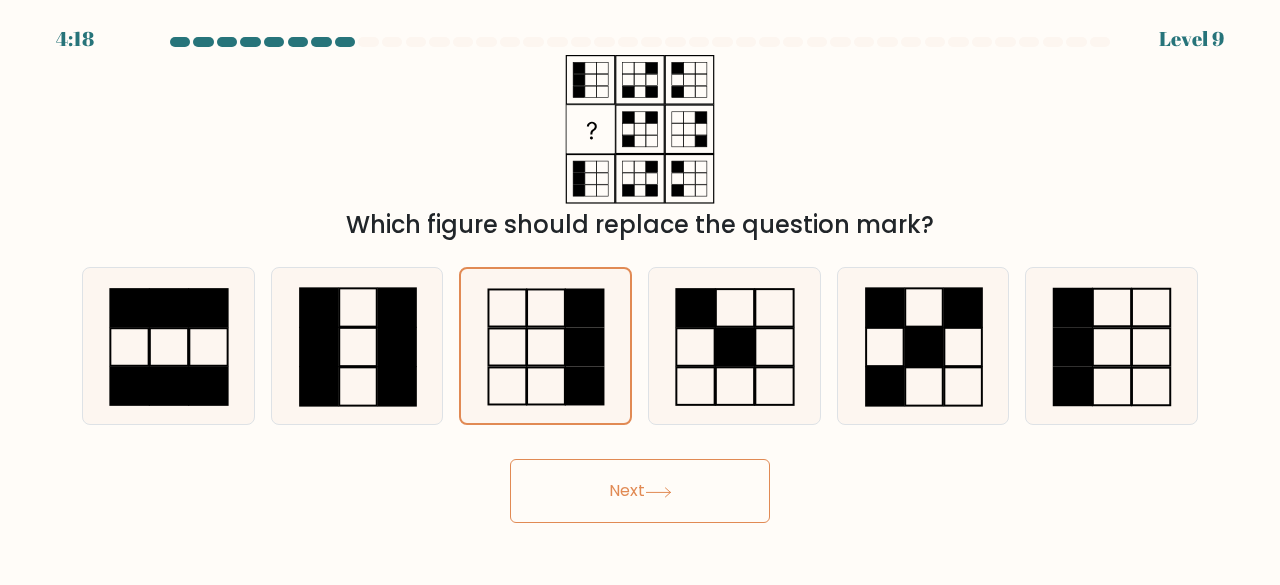 click on "Next" at bounding box center (640, 491) 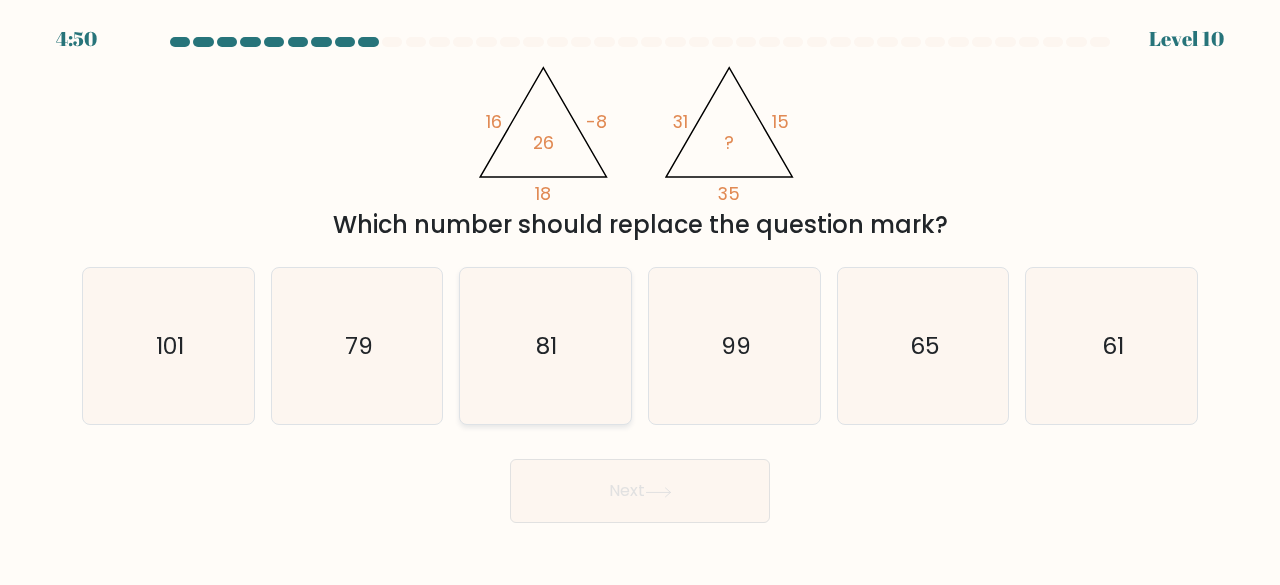 click on "81" at bounding box center (545, 346) 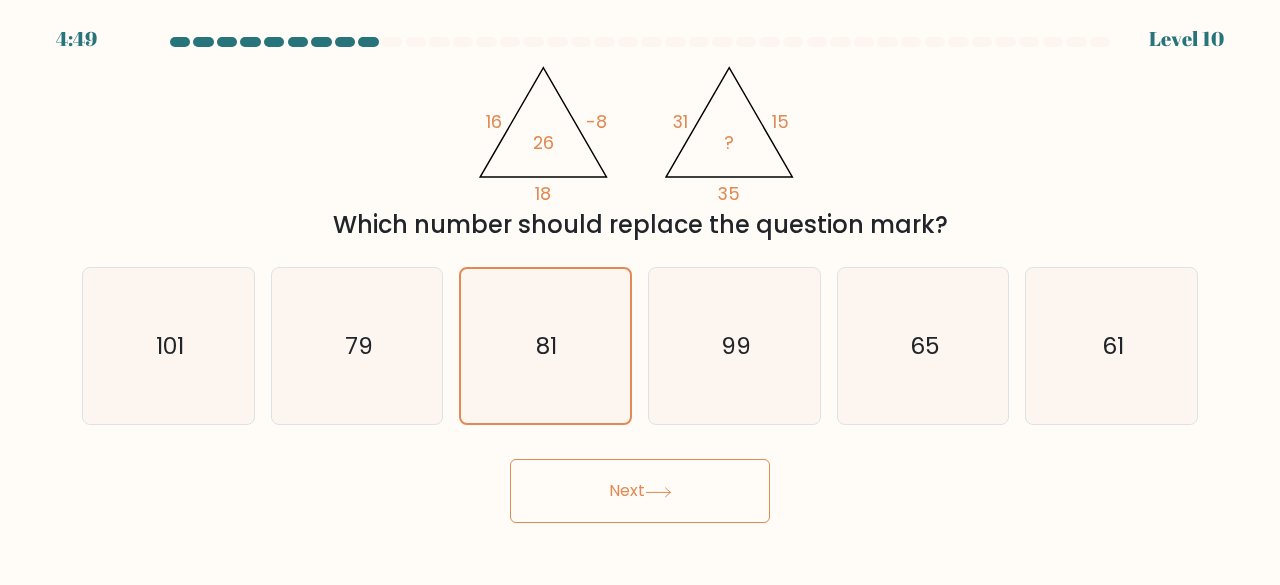 click on "Next" at bounding box center [640, 491] 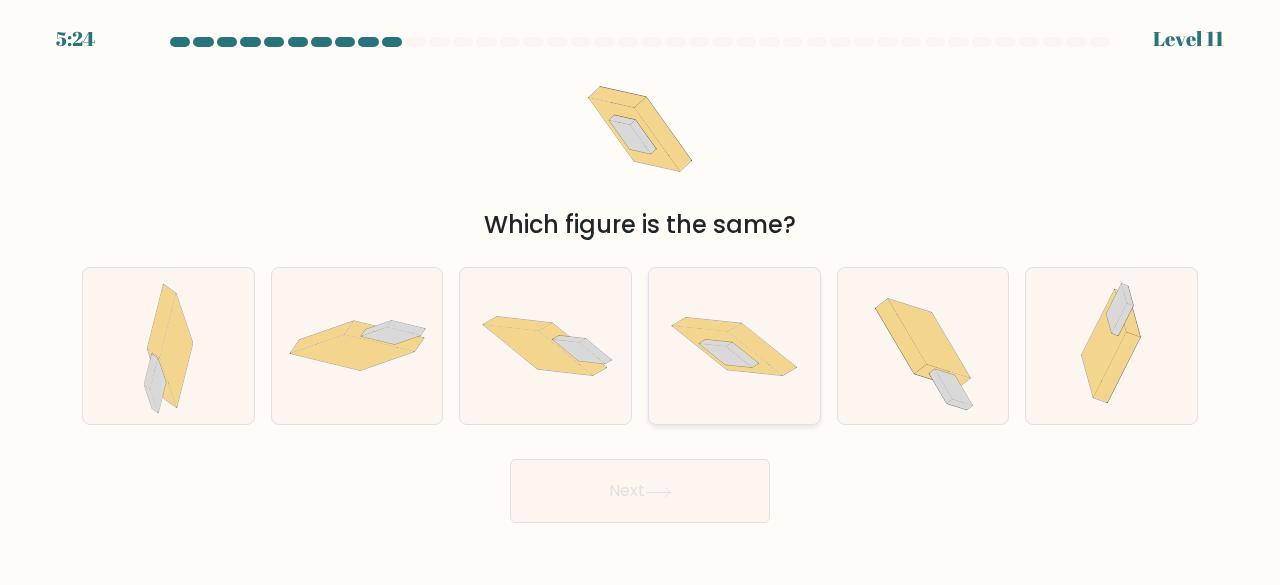 click at bounding box center (725, 355) 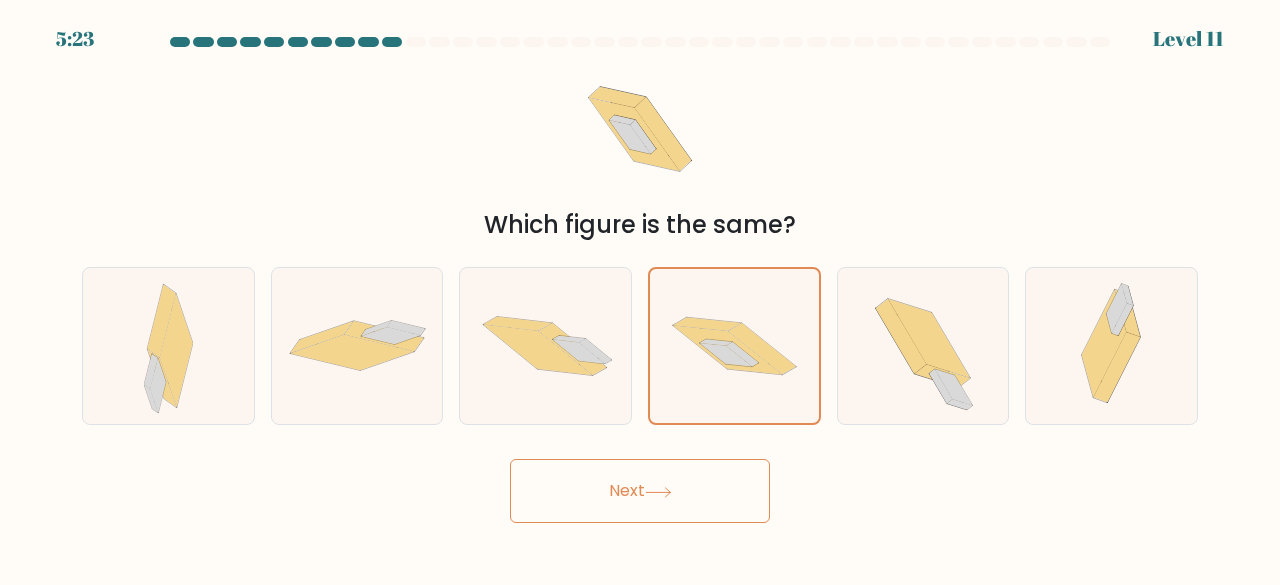 click on "Next" at bounding box center (640, 491) 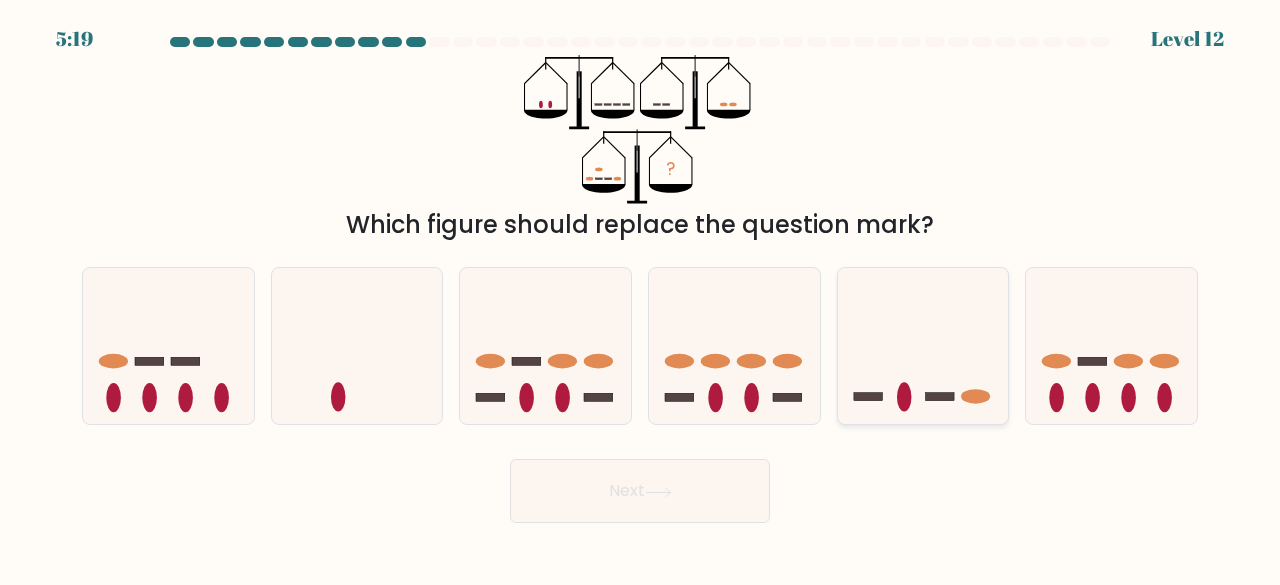 click at bounding box center [923, 345] 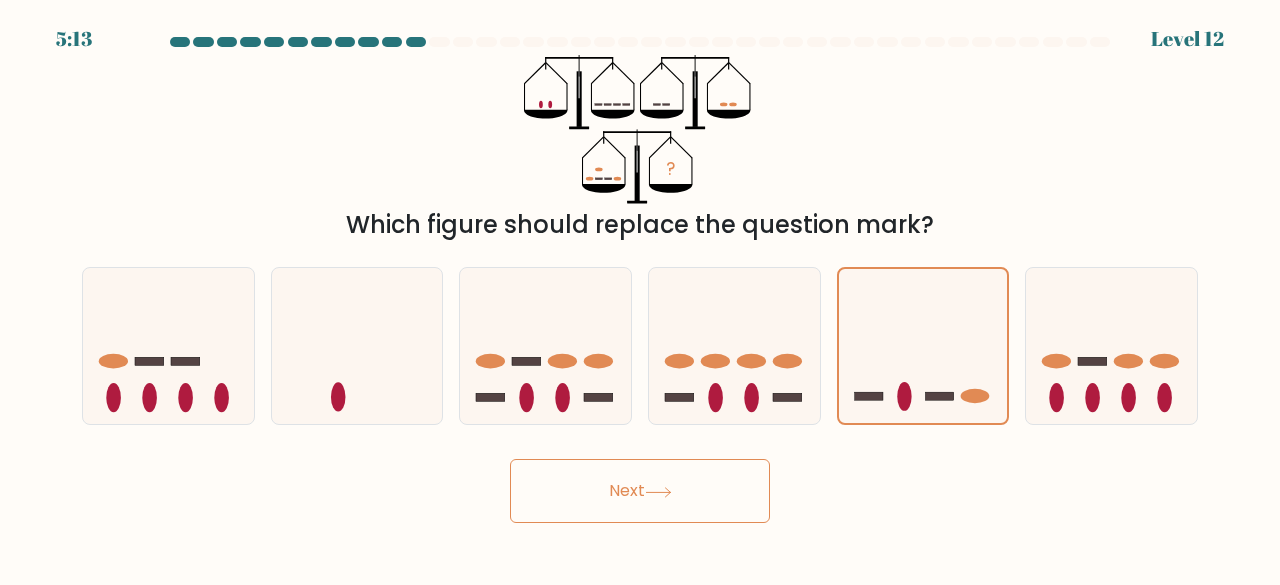 click on "Next" at bounding box center [640, 491] 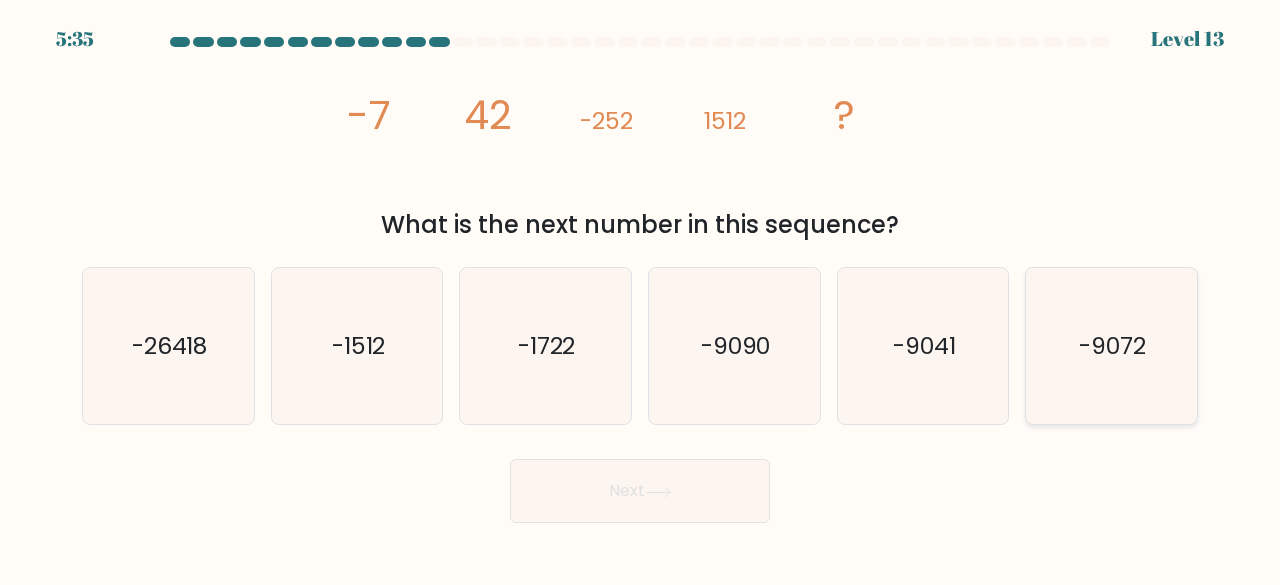 click on "-9072" at bounding box center (1113, 345) 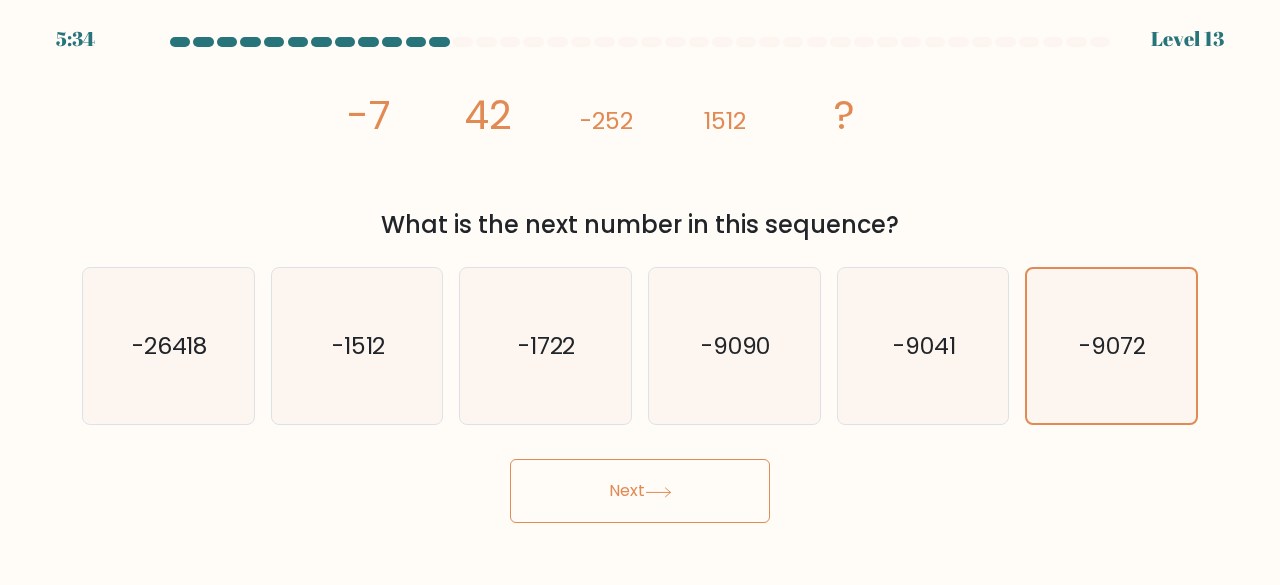click on "Next" at bounding box center (640, 491) 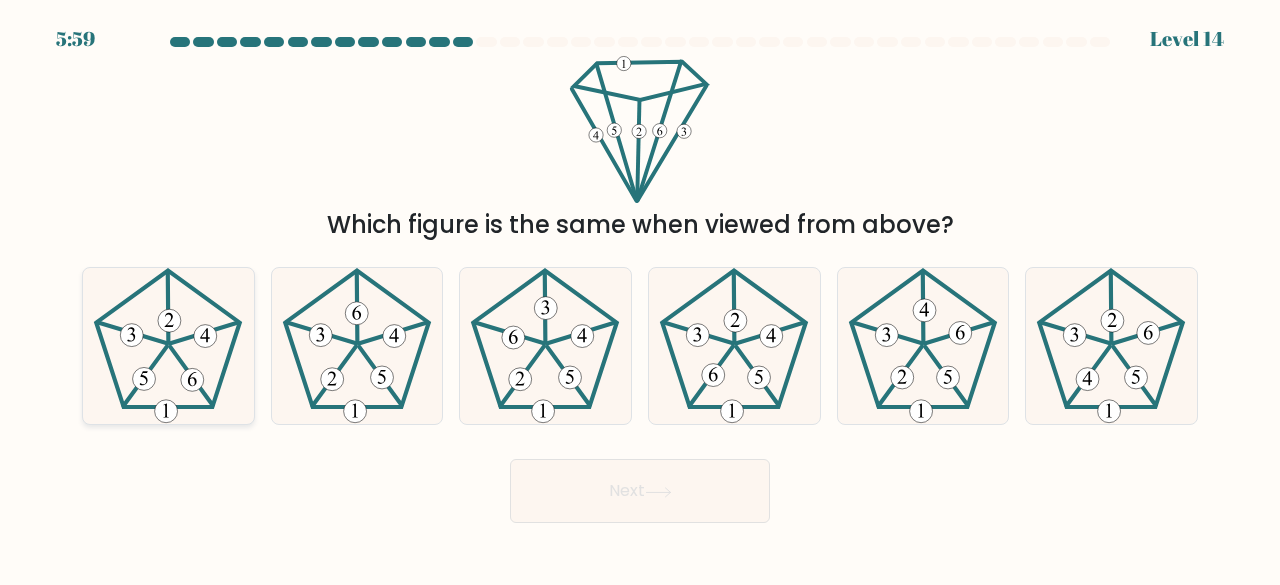 click at bounding box center [168, 346] 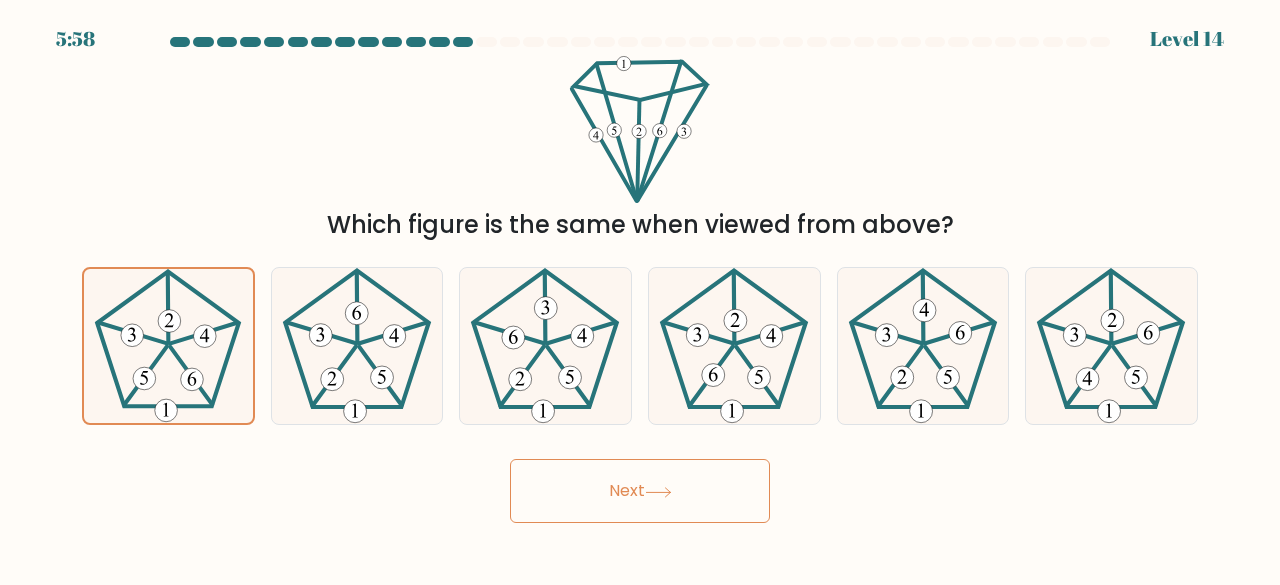 click on "Next" at bounding box center (640, 491) 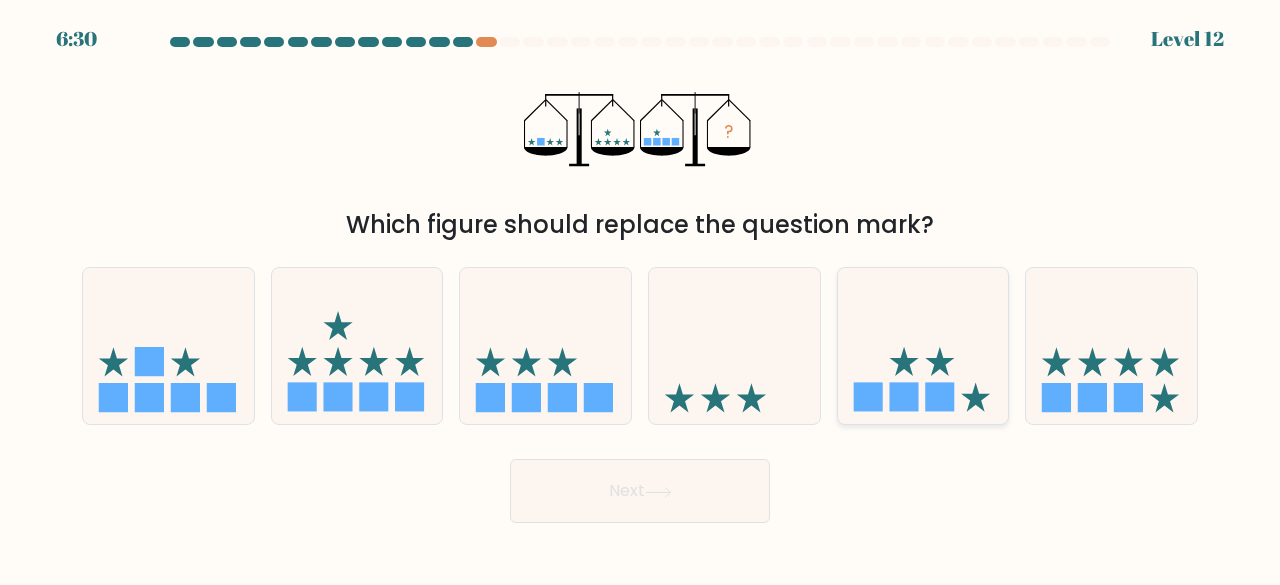 click at bounding box center (923, 345) 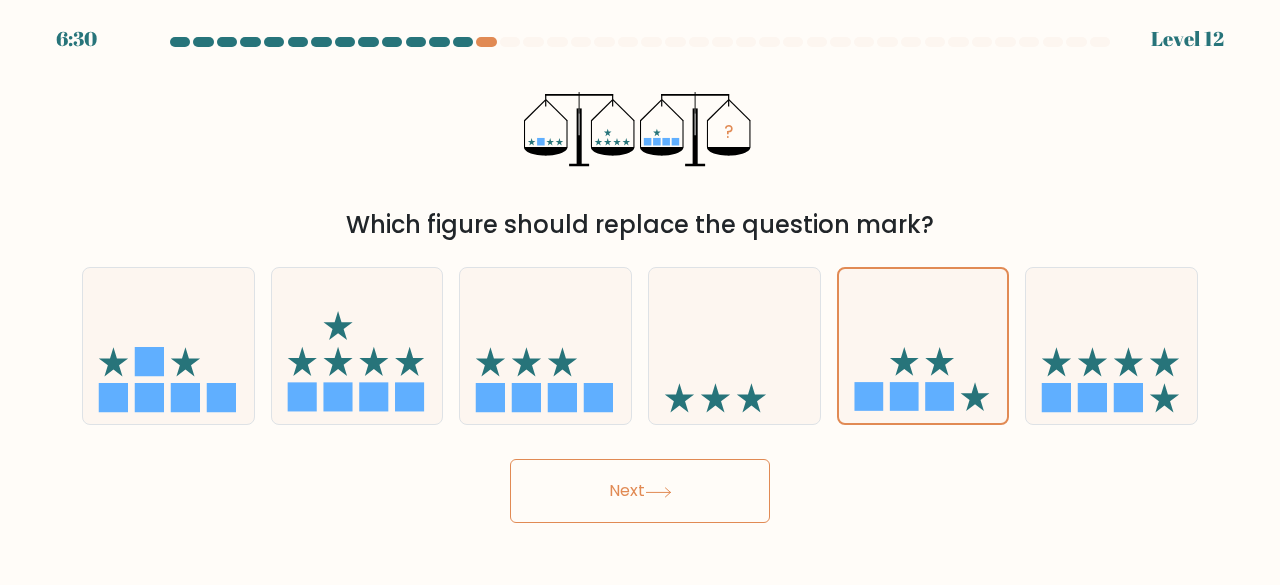 click on "Next" at bounding box center [640, 491] 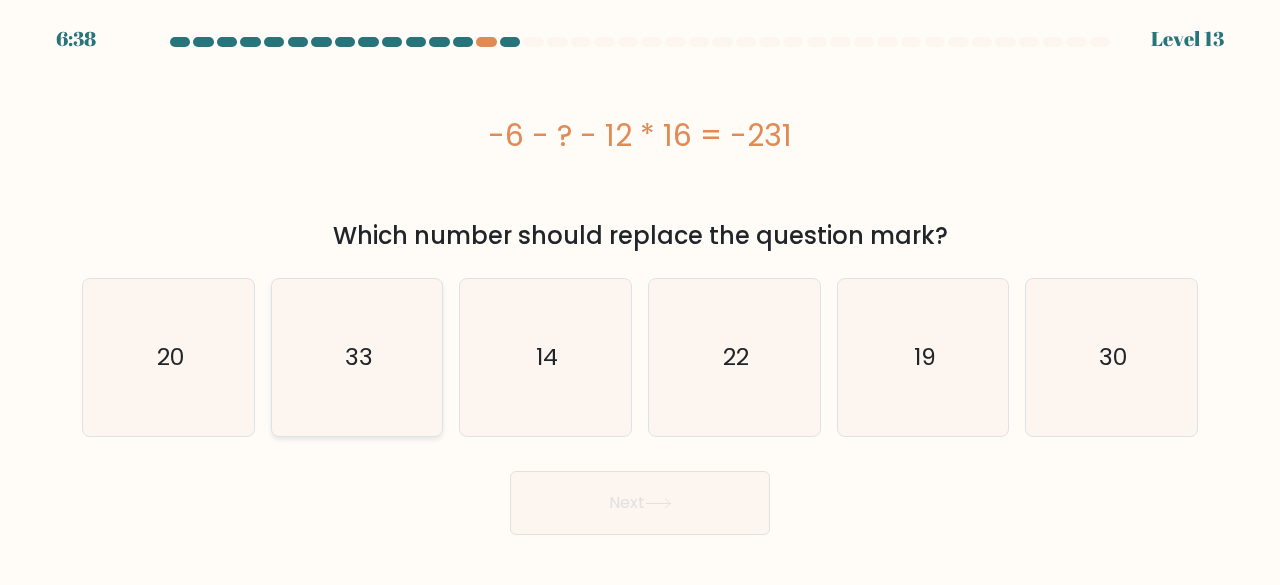 click on "33" at bounding box center (357, 357) 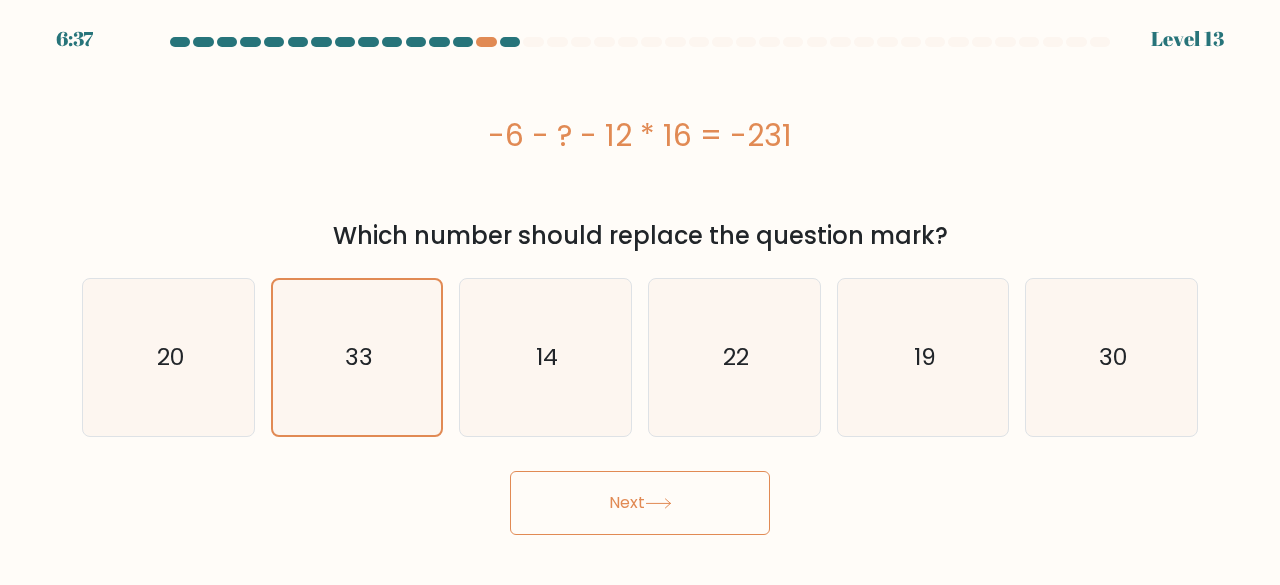 click on "Next" at bounding box center (640, 503) 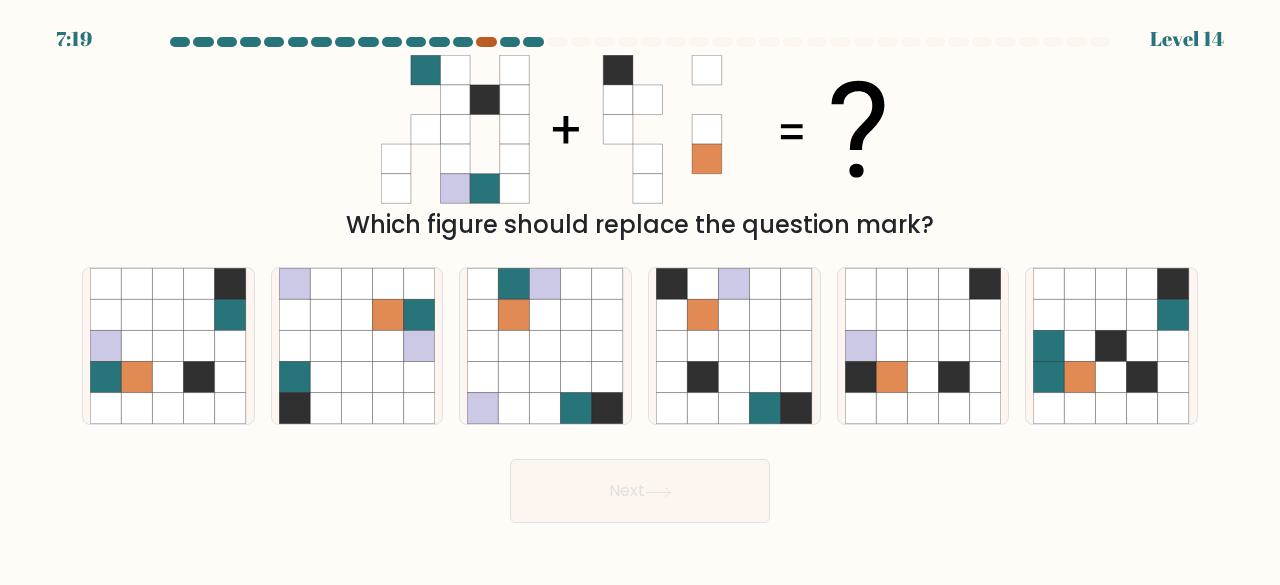 click at bounding box center (486, 42) 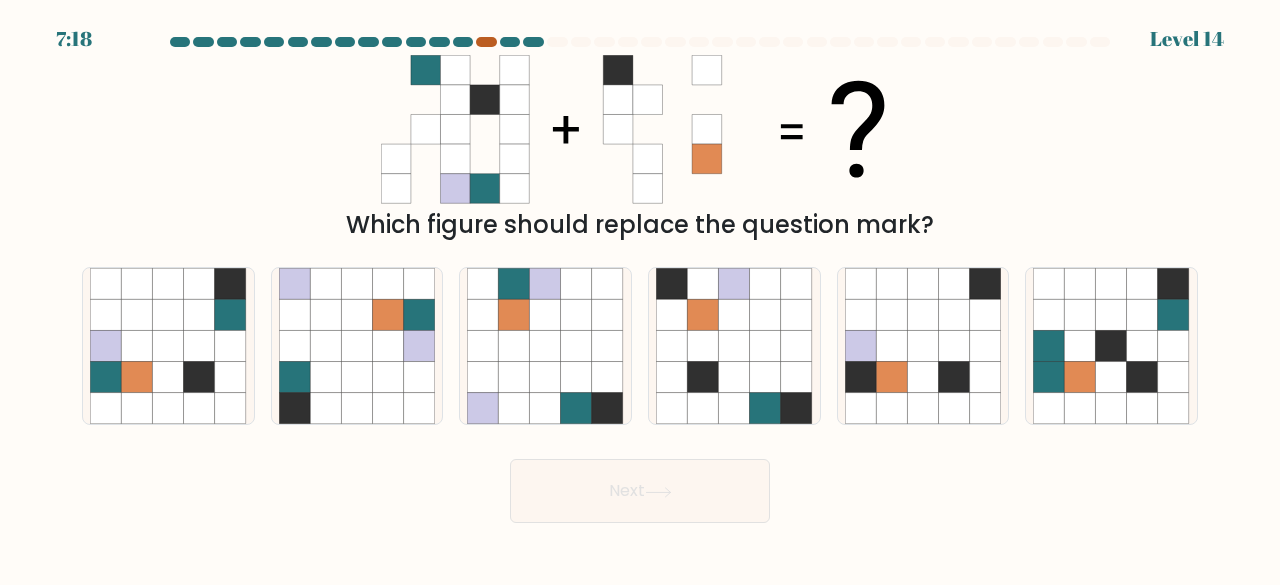 click at bounding box center [486, 42] 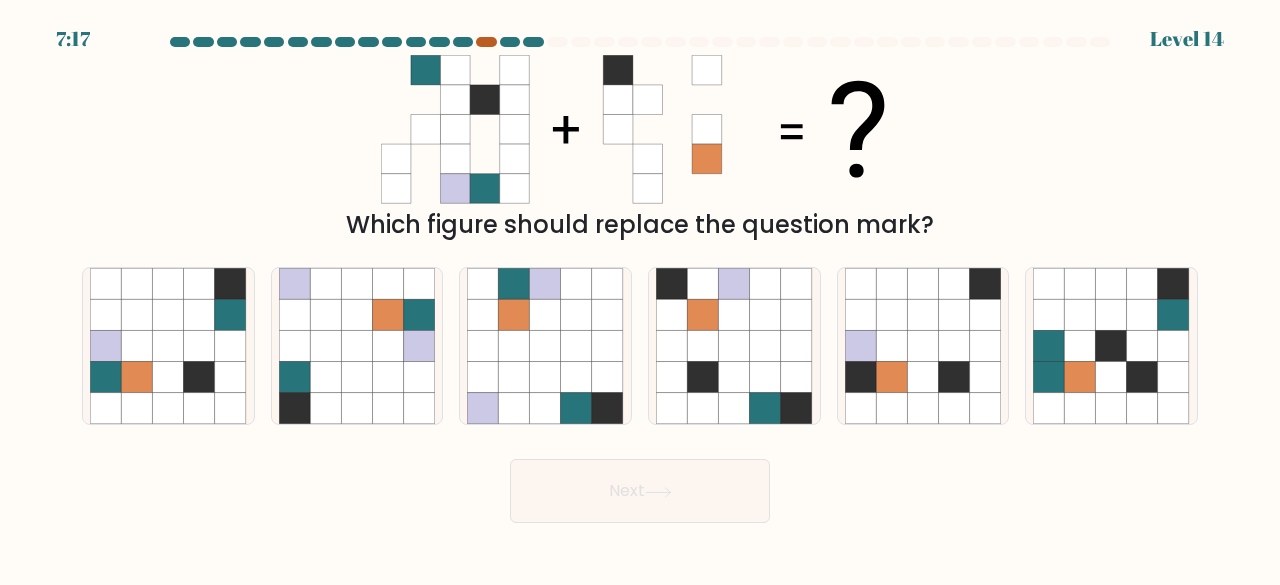 click at bounding box center (486, 42) 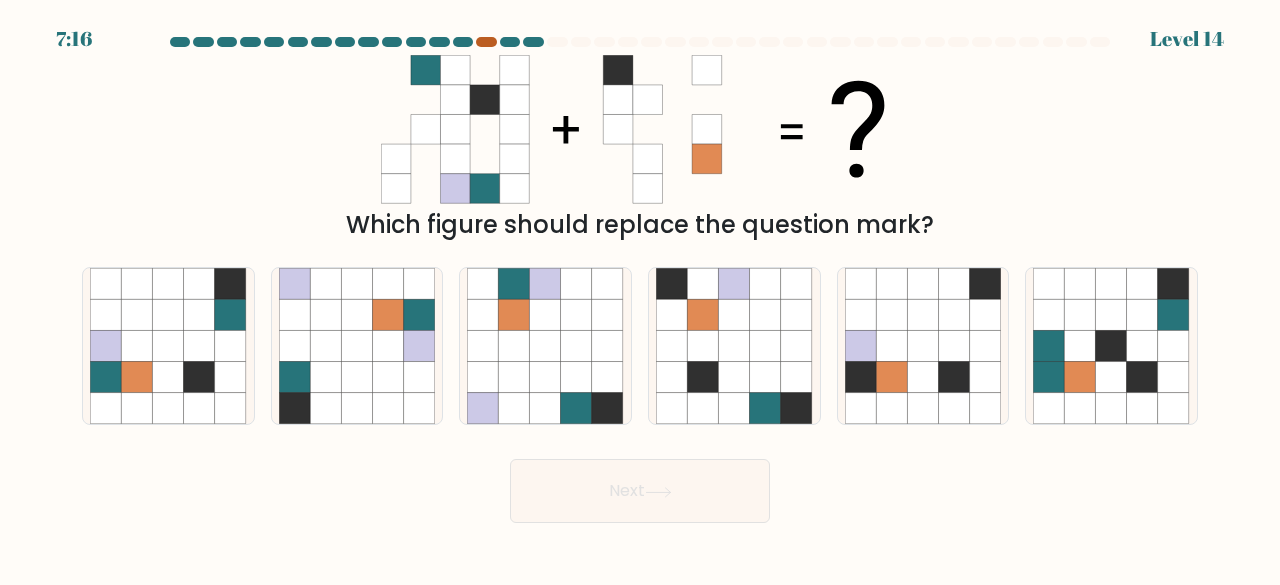 click at bounding box center [486, 42] 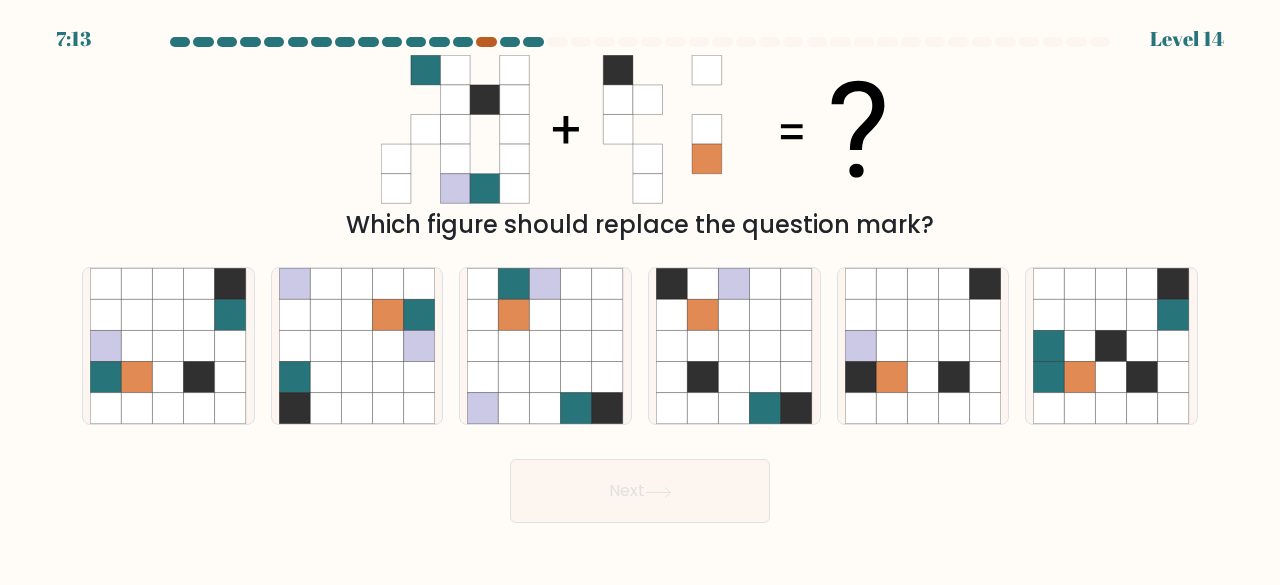 click at bounding box center (486, 42) 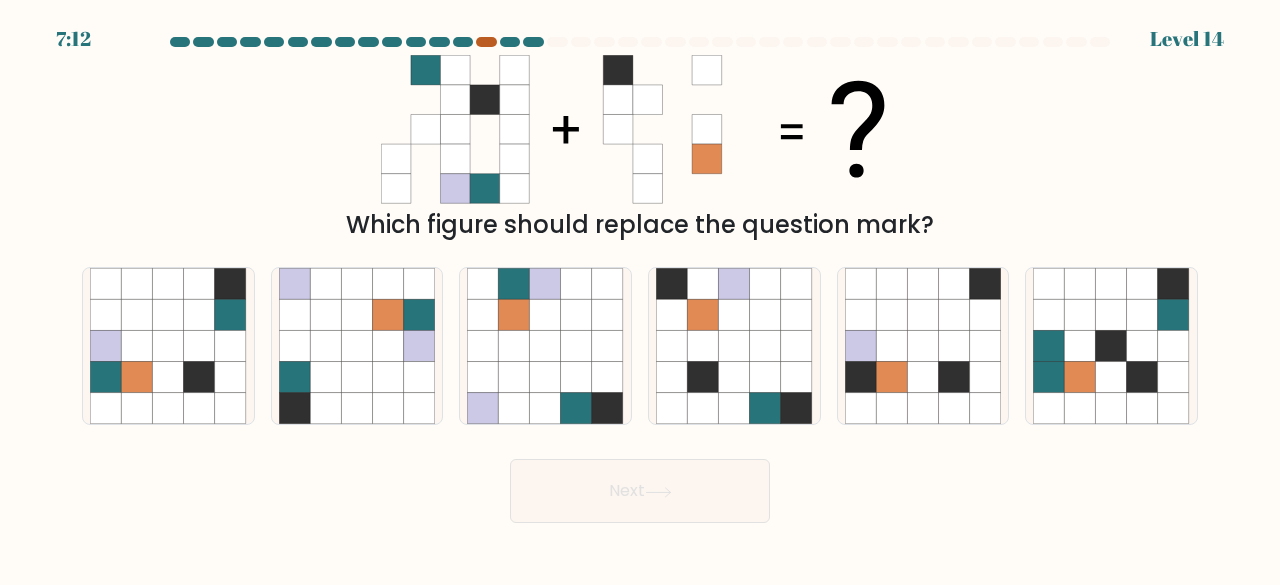 click at bounding box center (486, 42) 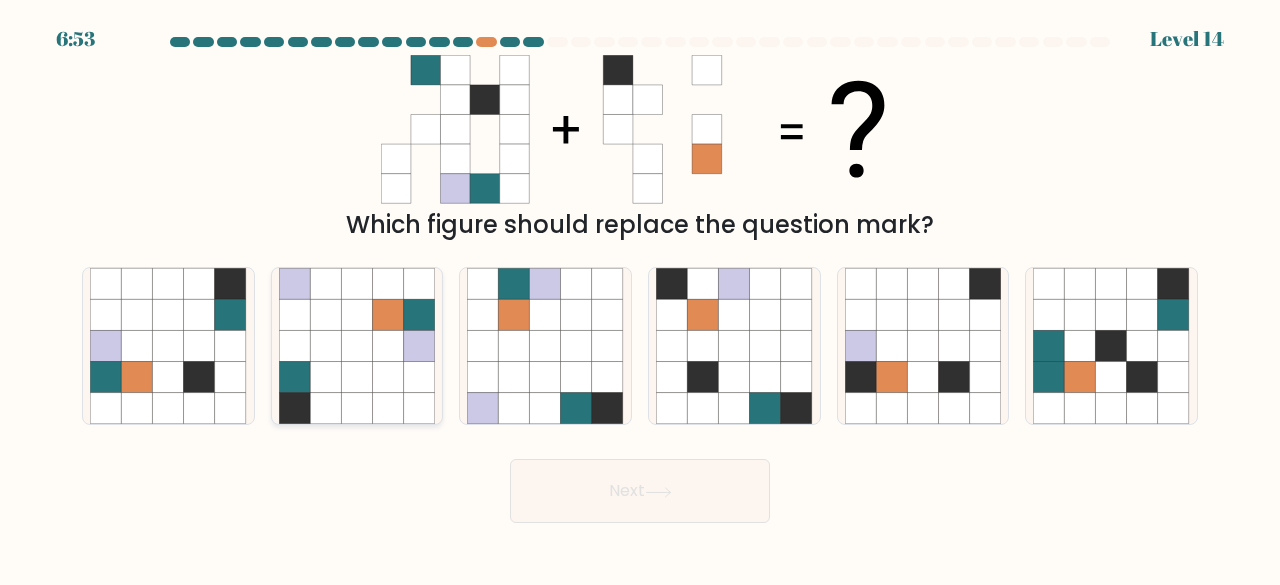 click at bounding box center (356, 346) 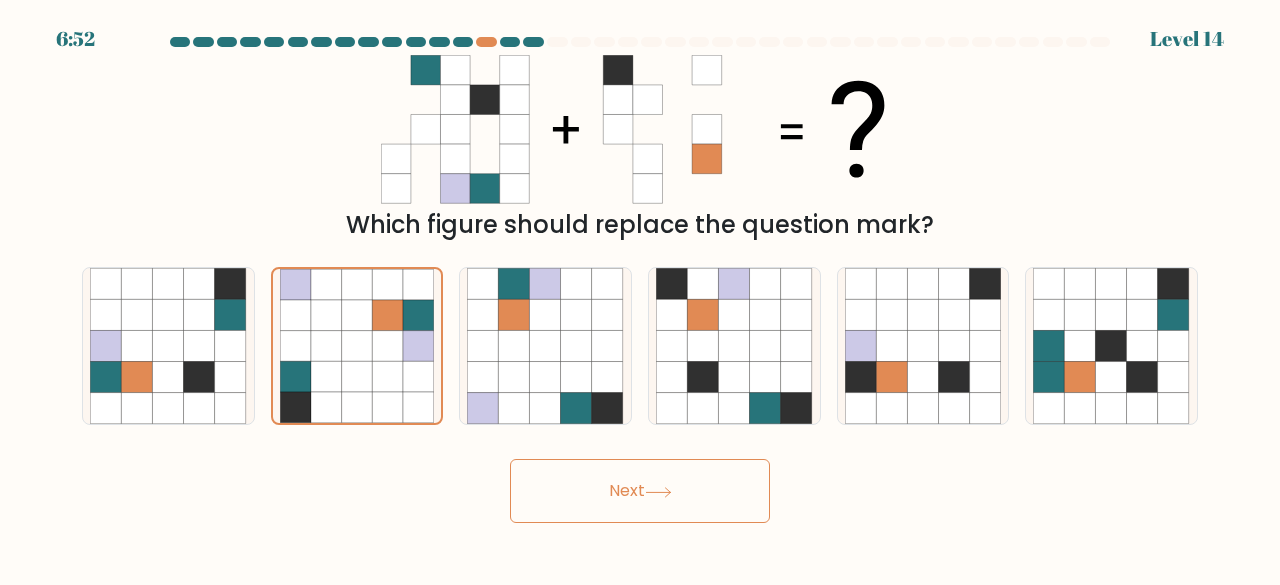 click on "Next" at bounding box center (640, 491) 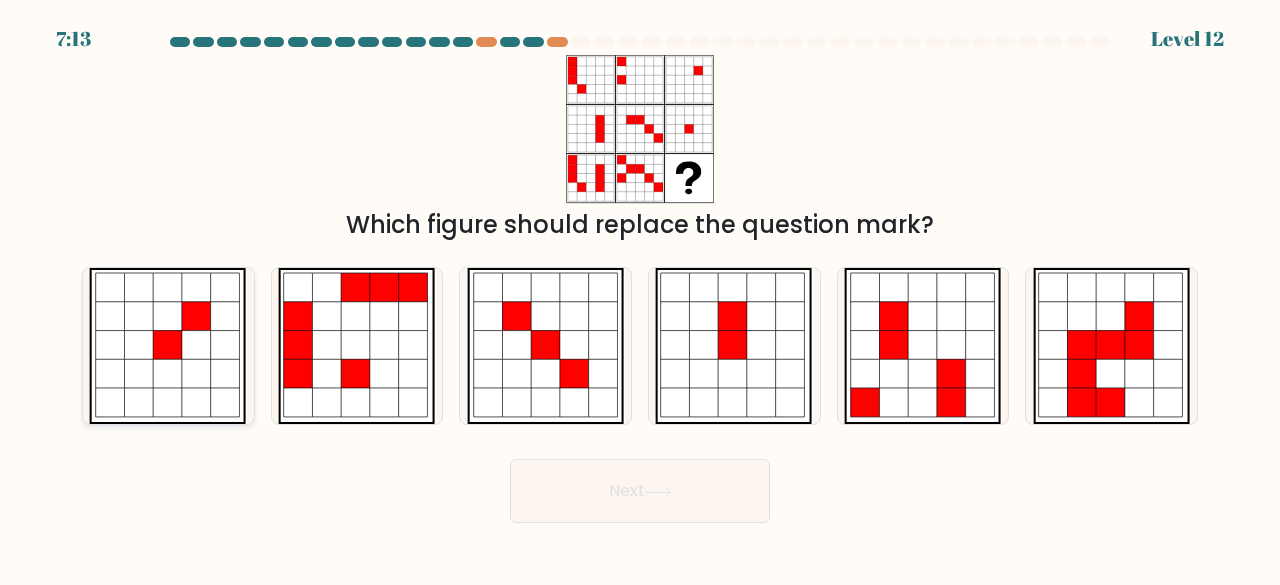 click at bounding box center [197, 316] 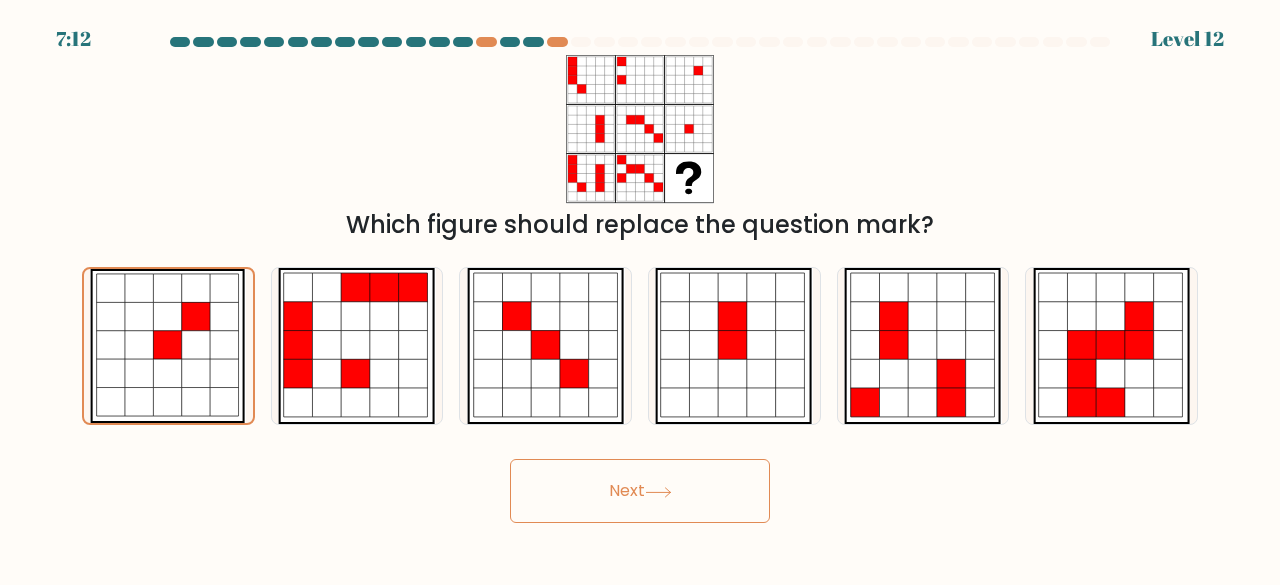 click on "Next" at bounding box center (640, 491) 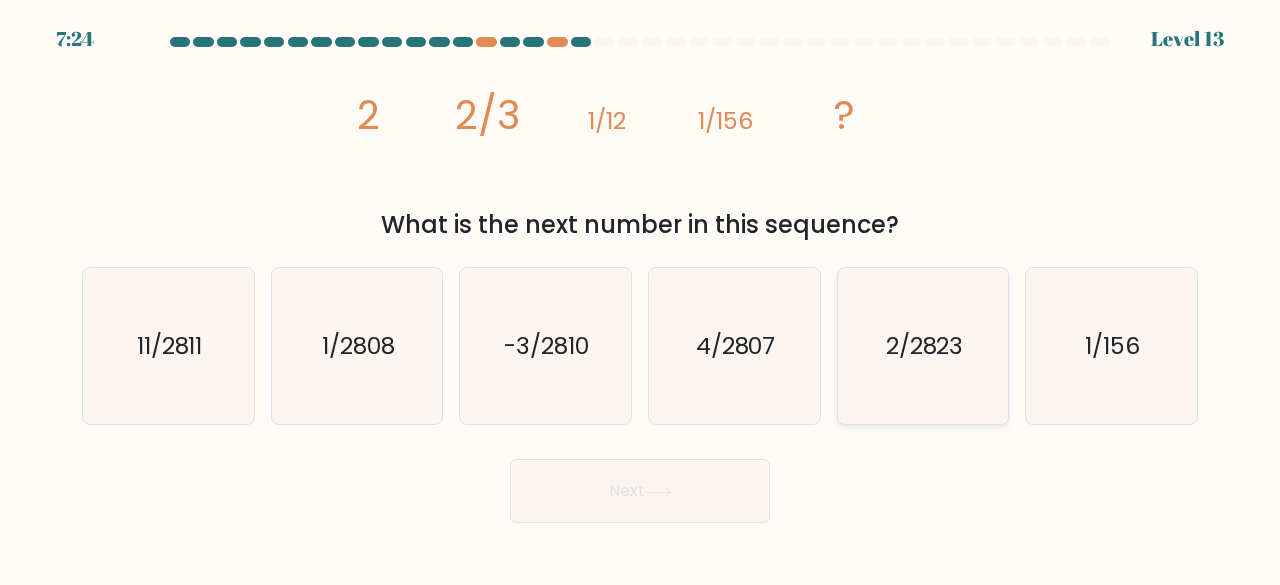 click on "2/2823" at bounding box center (923, 346) 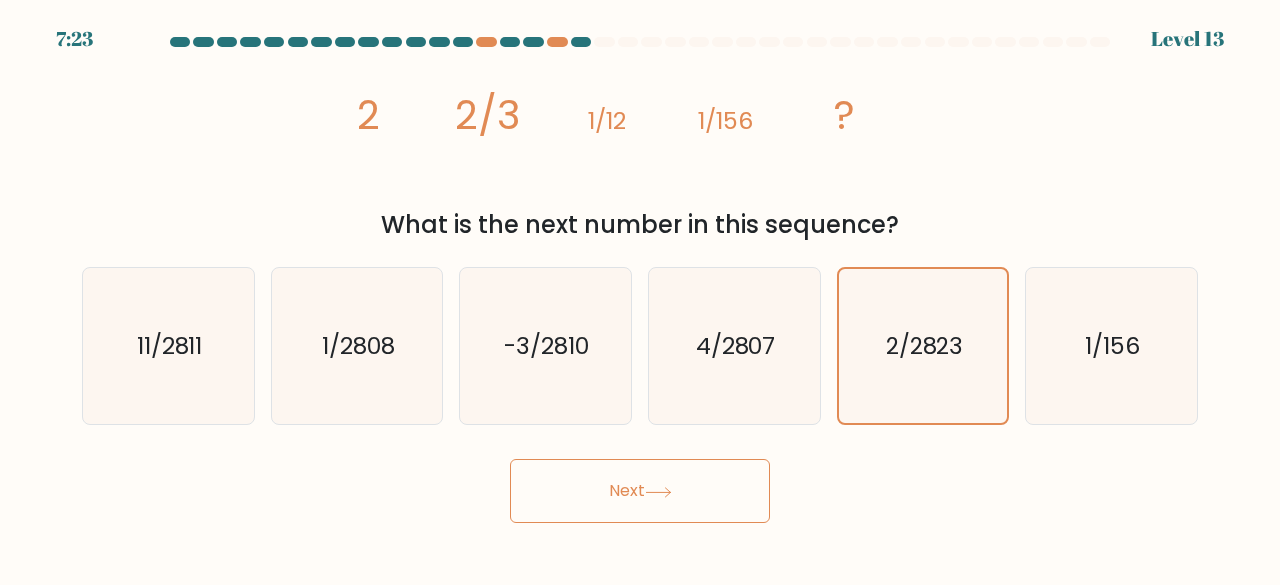 click on "7:23
Level 13" at bounding box center (640, 292) 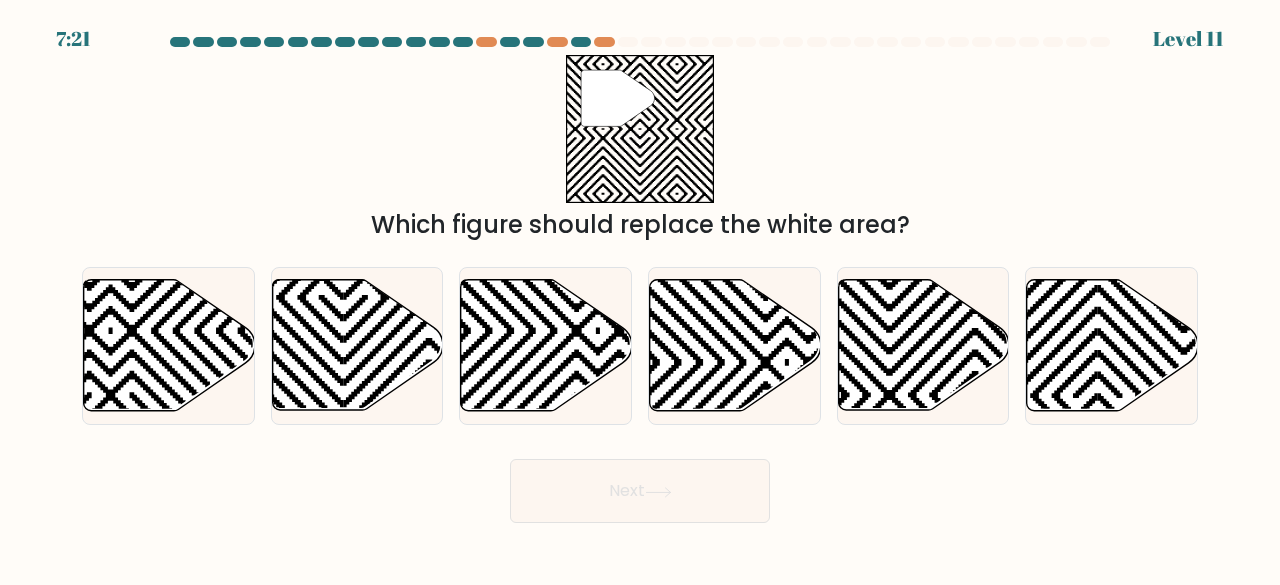 click on "Next" at bounding box center (640, 491) 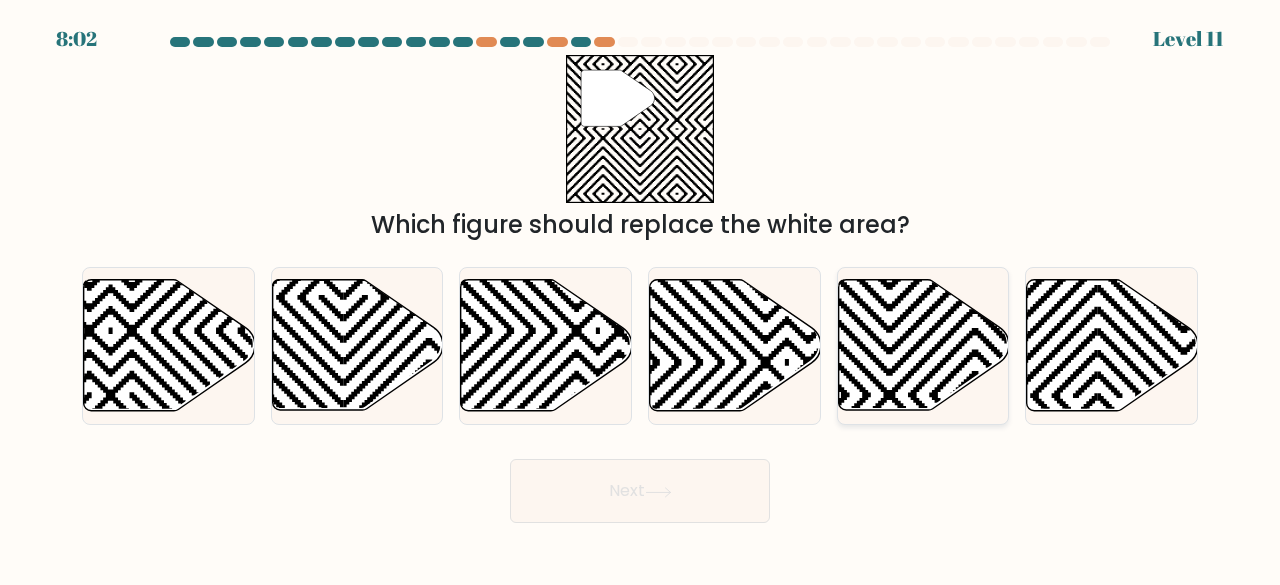 click at bounding box center (923, 345) 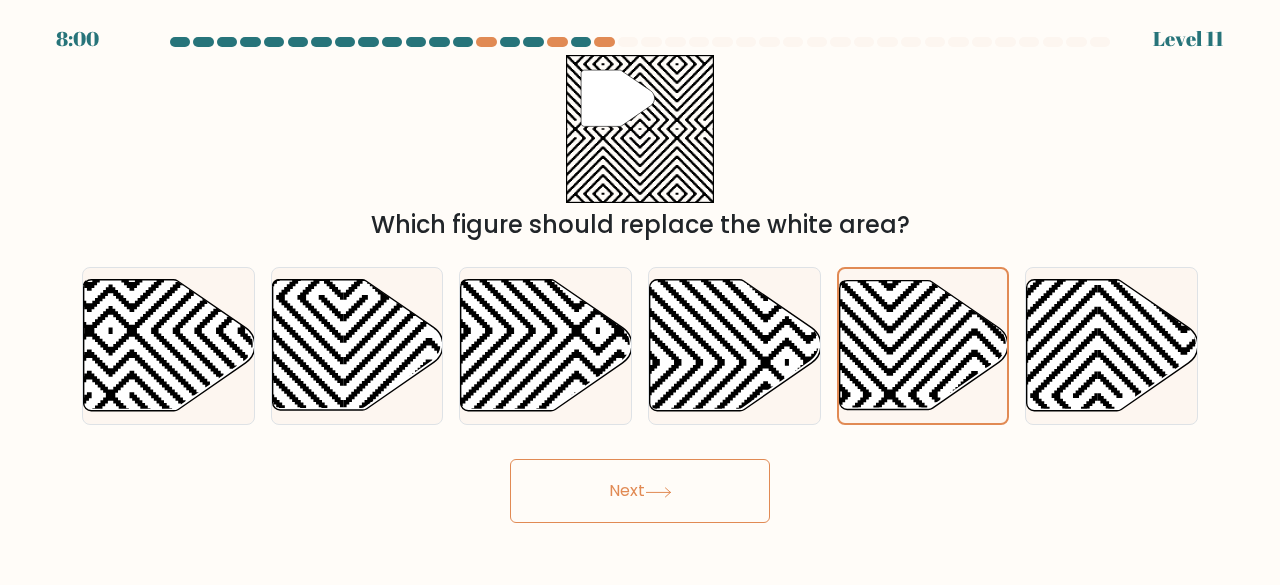 click on "Next" at bounding box center (640, 491) 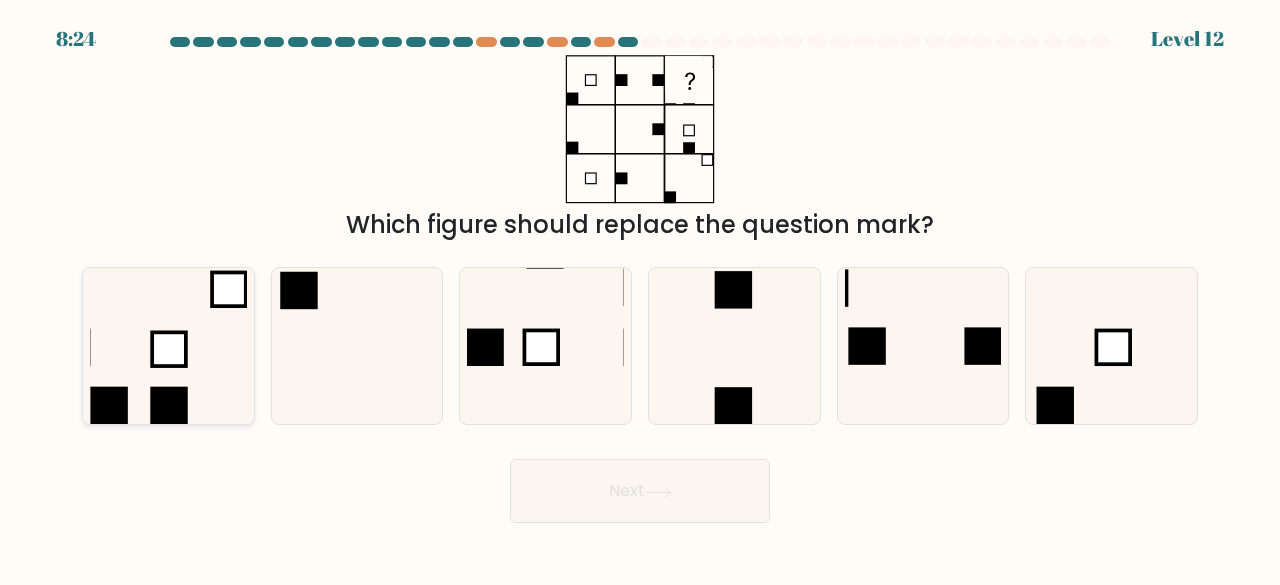 click at bounding box center [170, 406] 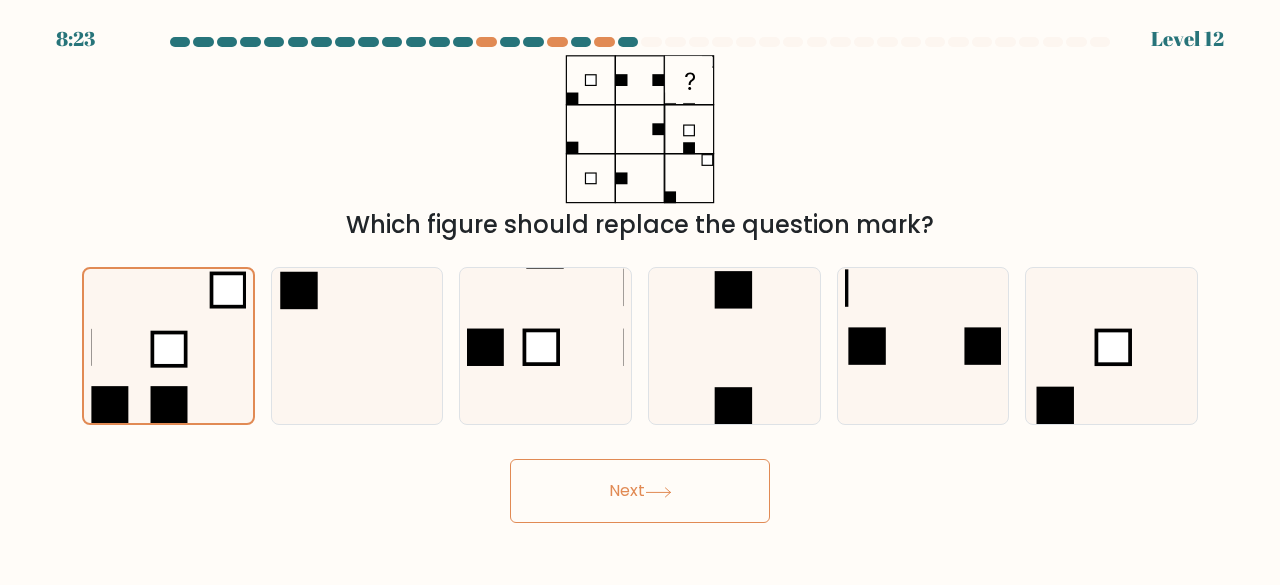 click at bounding box center (658, 492) 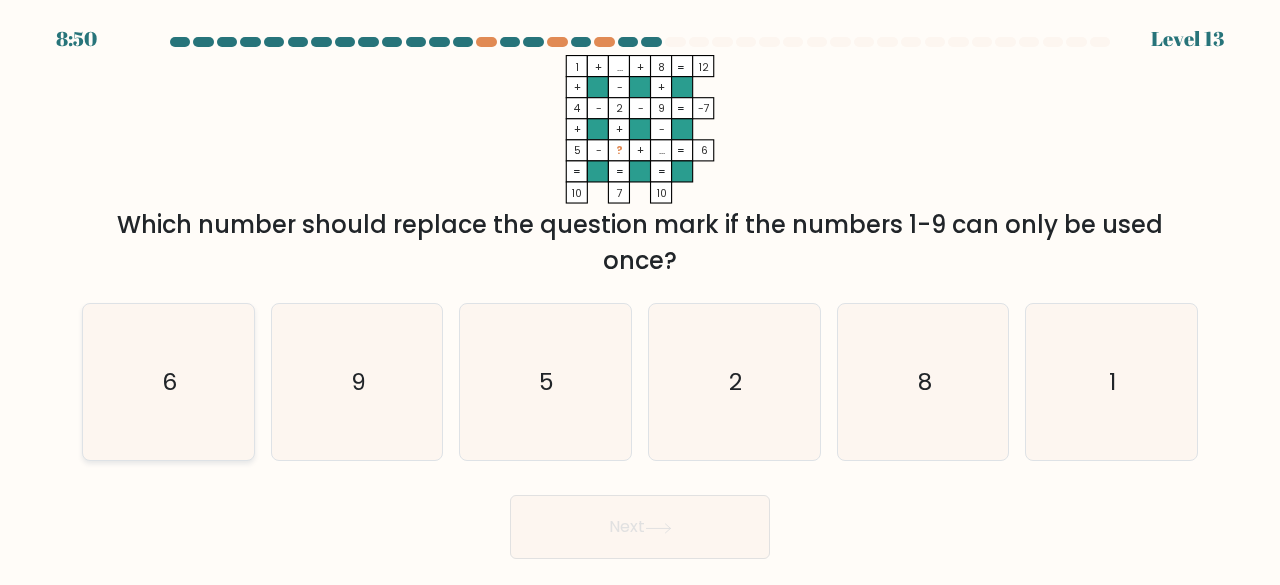 click on "6" at bounding box center [168, 382] 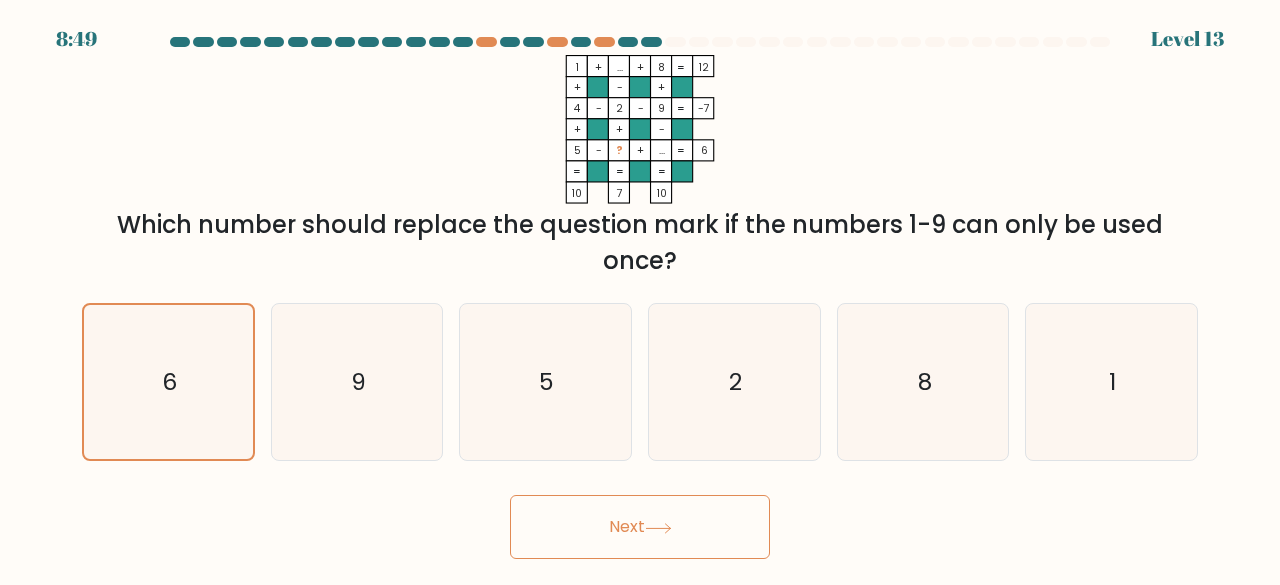 click on "Next" at bounding box center (640, 527) 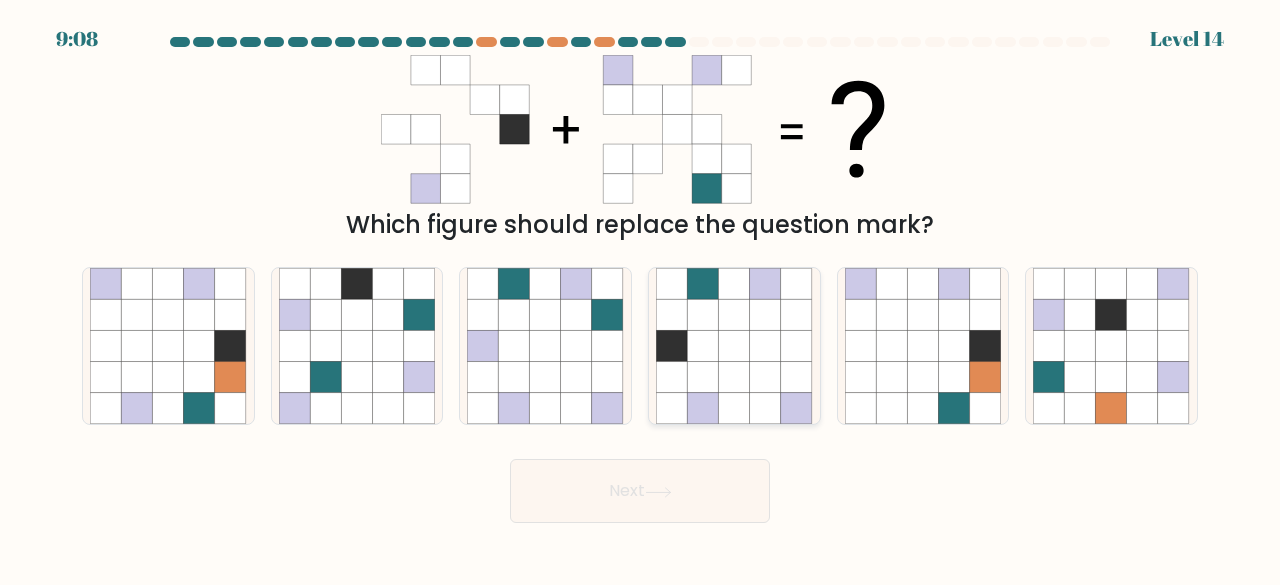 click at bounding box center (796, 314) 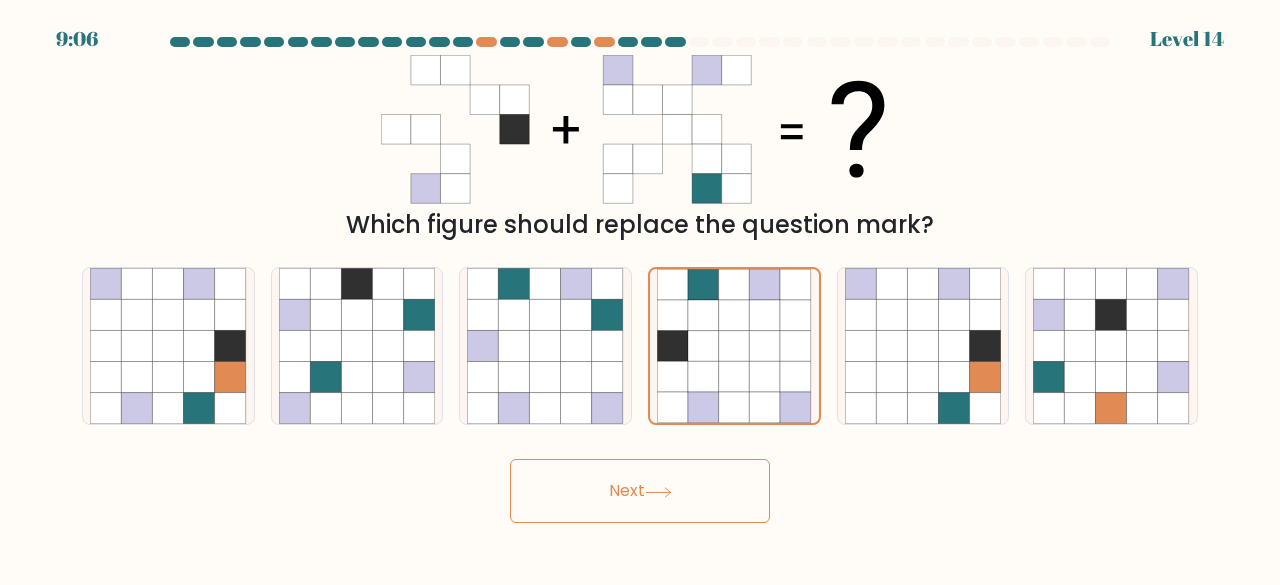 click on "Next" at bounding box center (640, 491) 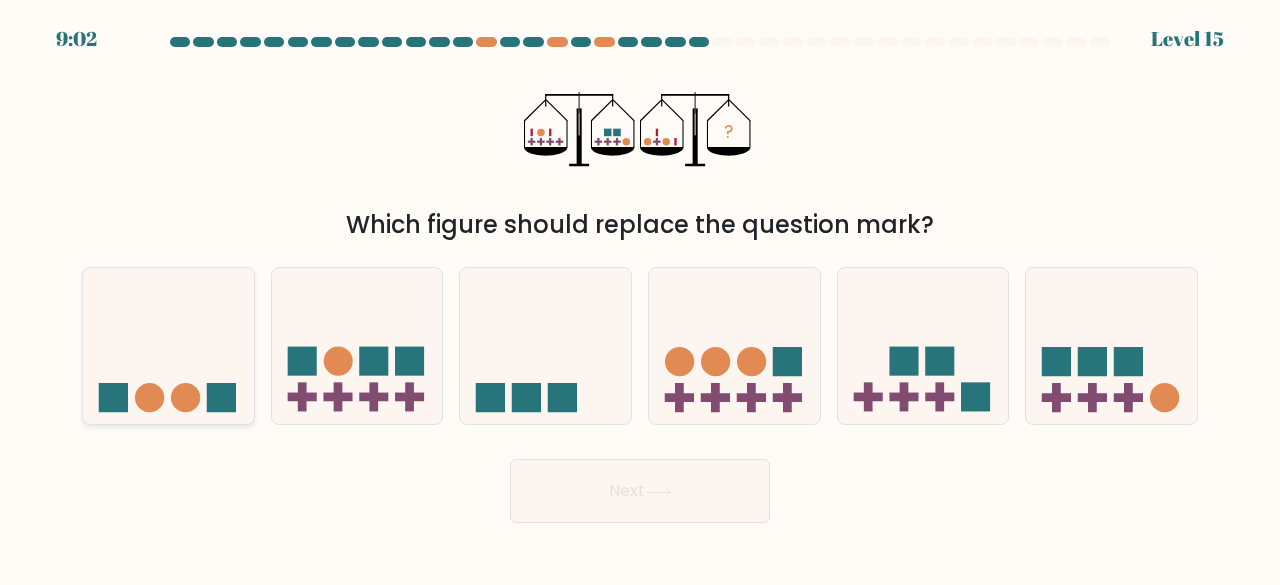 click at bounding box center (168, 345) 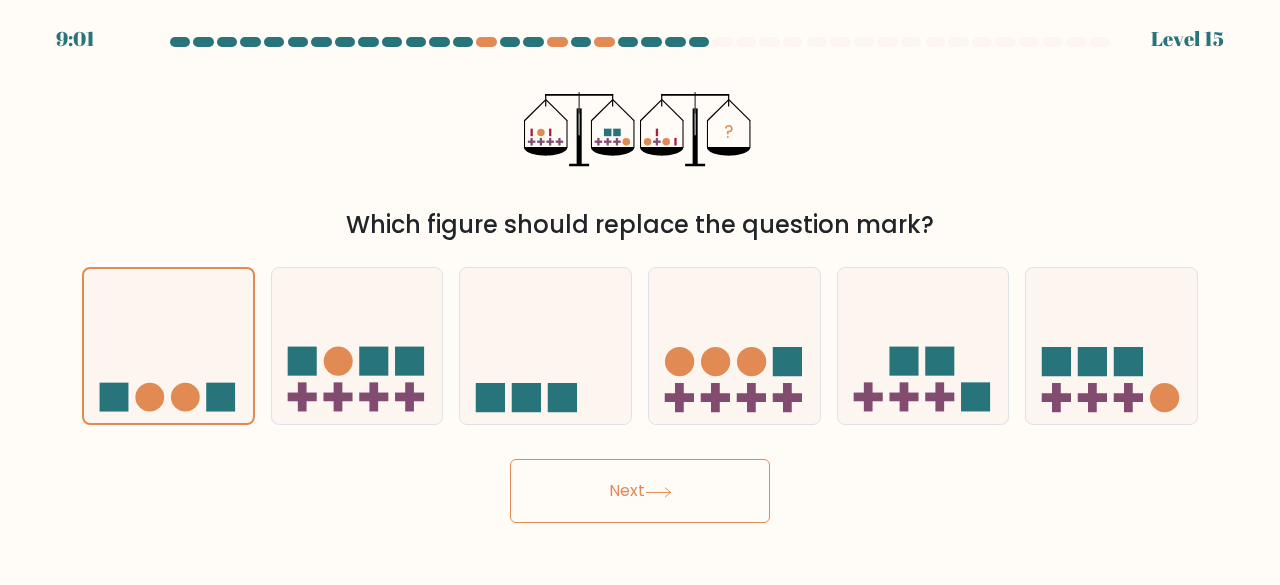 click on "Next" at bounding box center [640, 491] 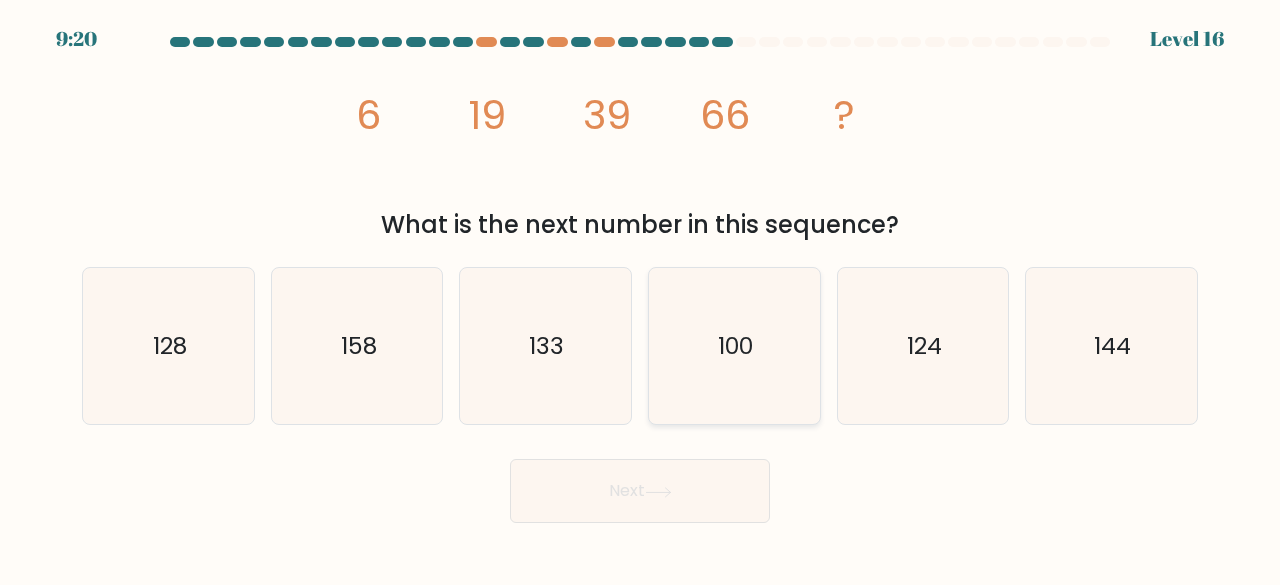 click on "100" at bounding box center [734, 346] 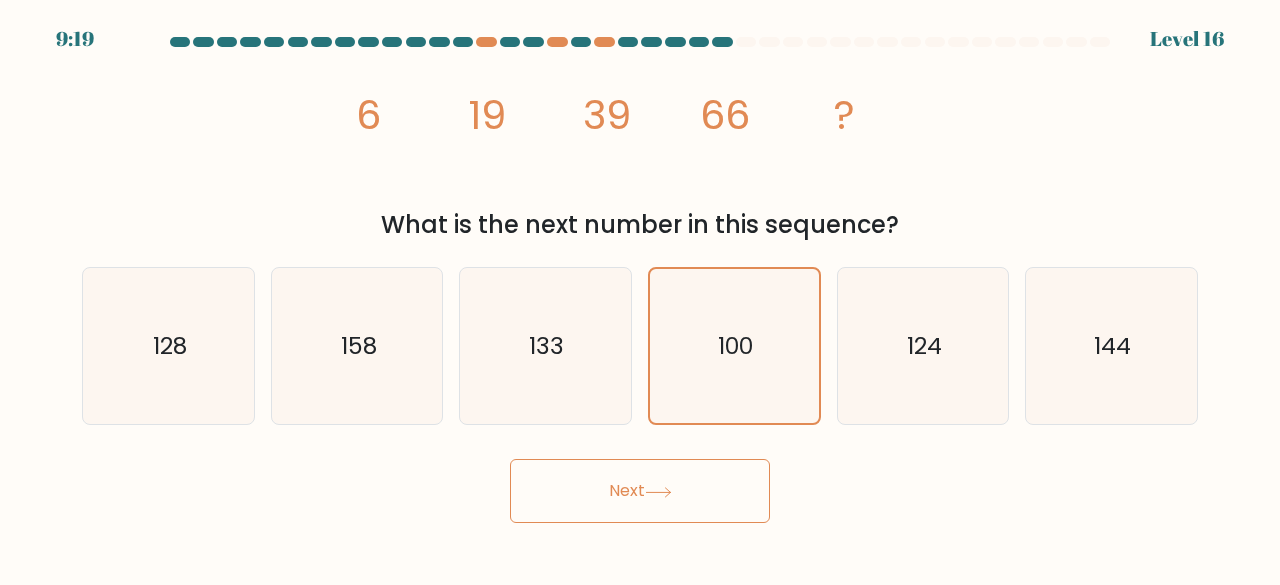 click at bounding box center [658, 492] 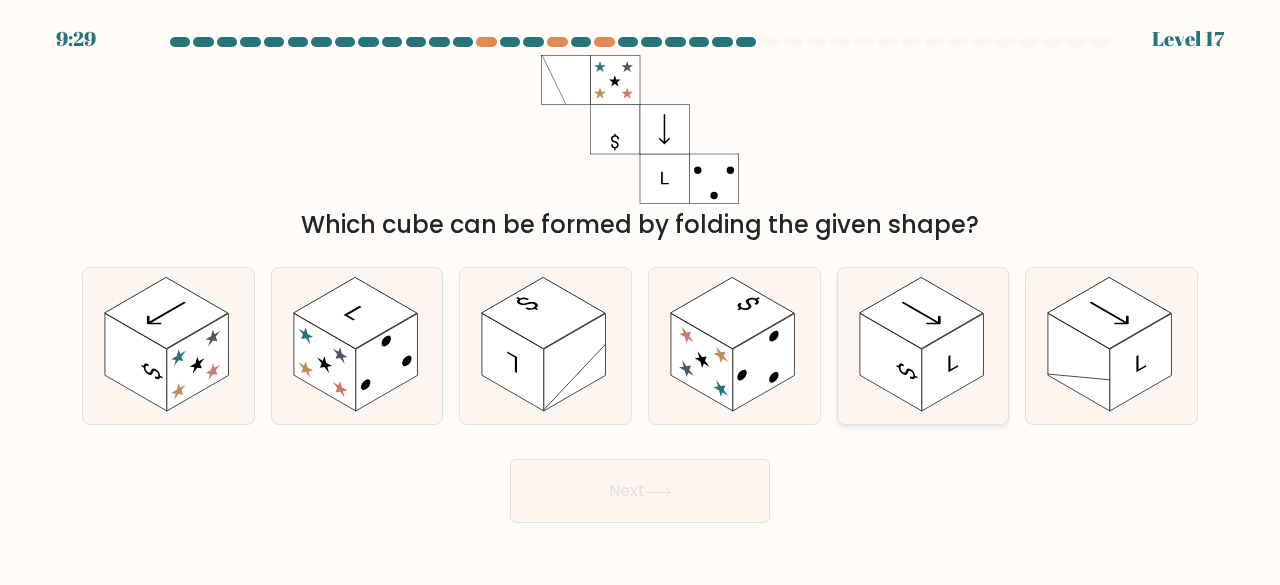 click at bounding box center (921, 313) 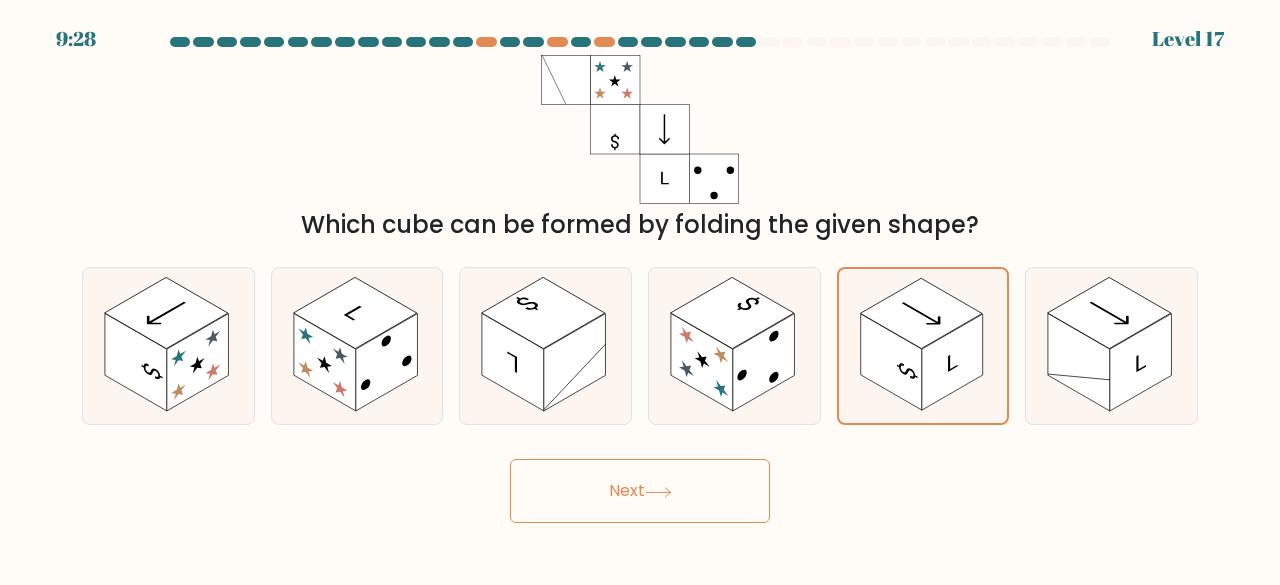 click on "Next" at bounding box center (640, 491) 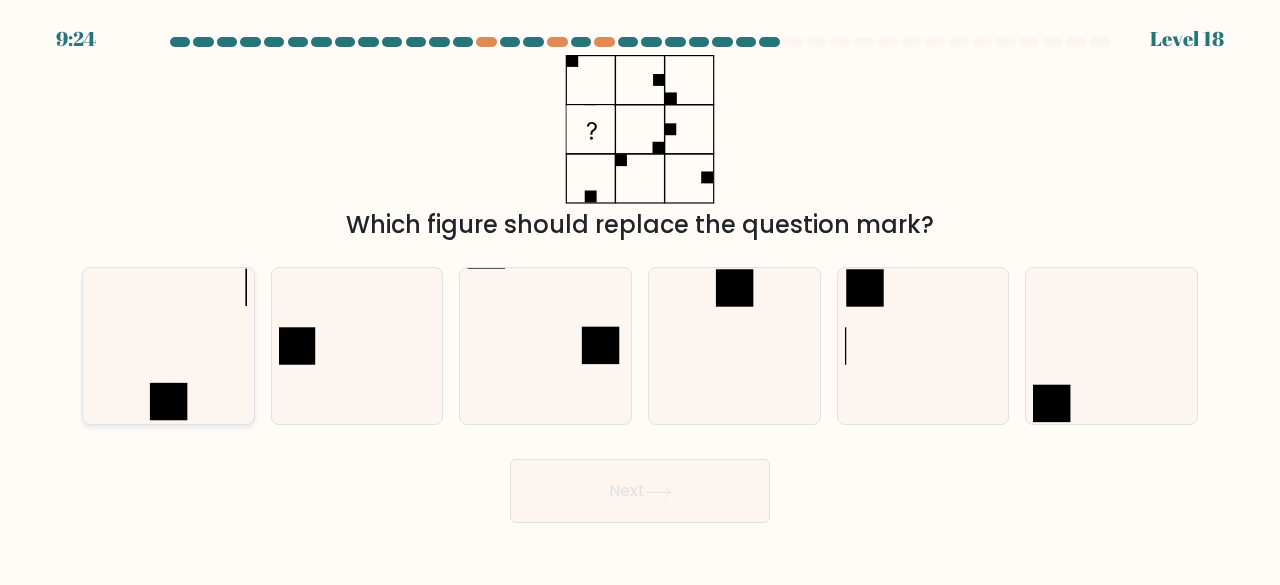 click at bounding box center [168, 346] 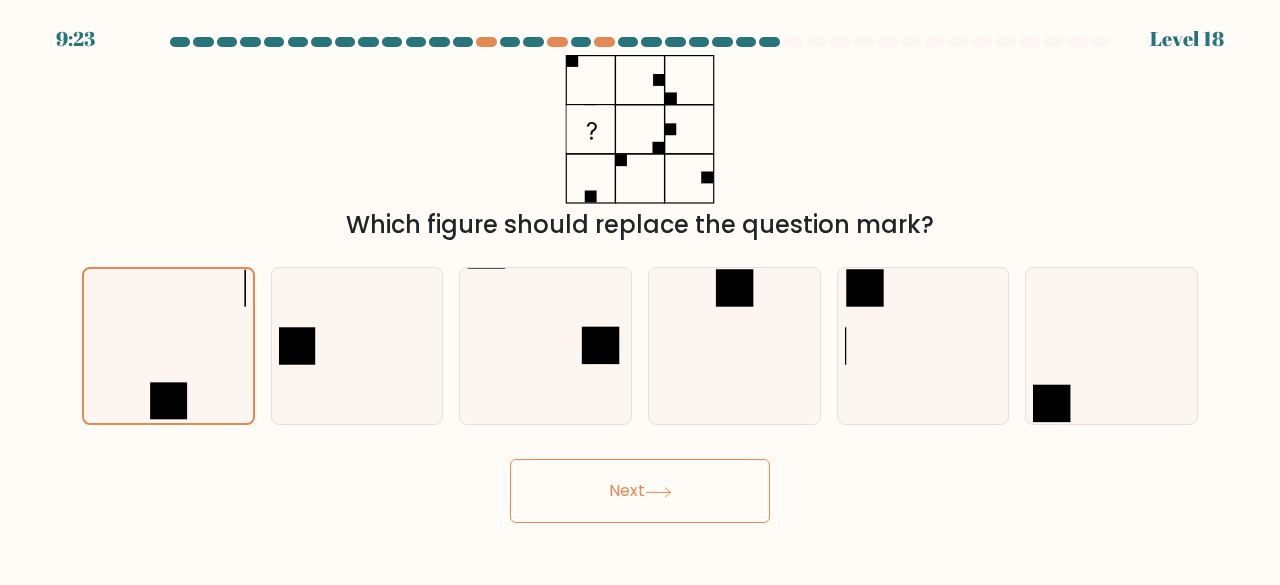 click at bounding box center (658, 492) 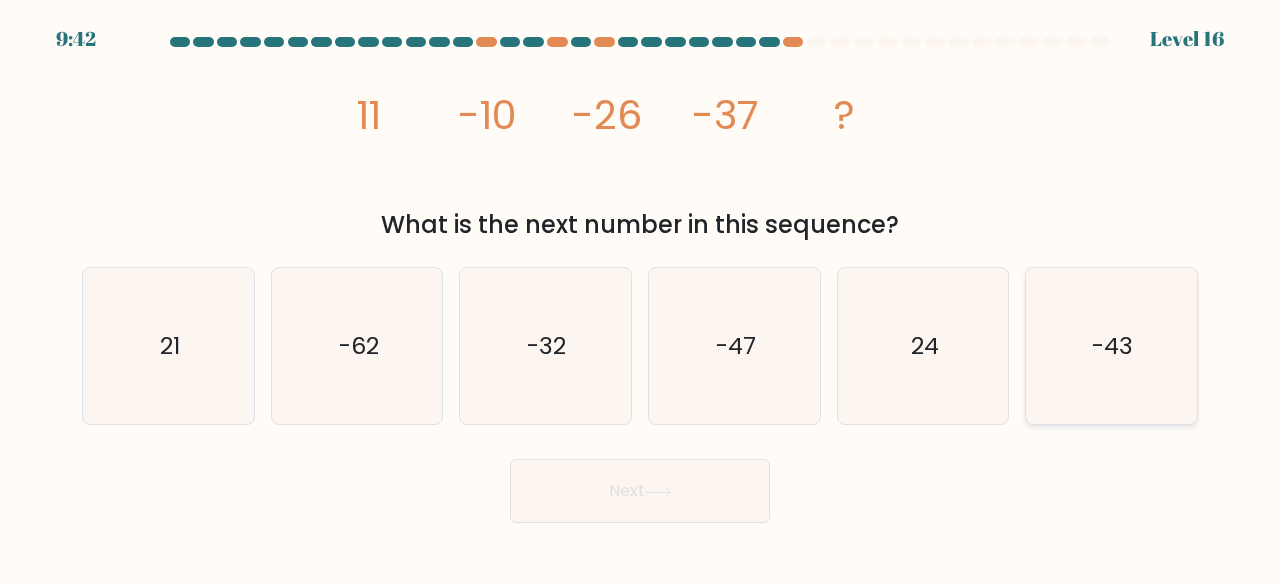 click on "-43" at bounding box center (1111, 346) 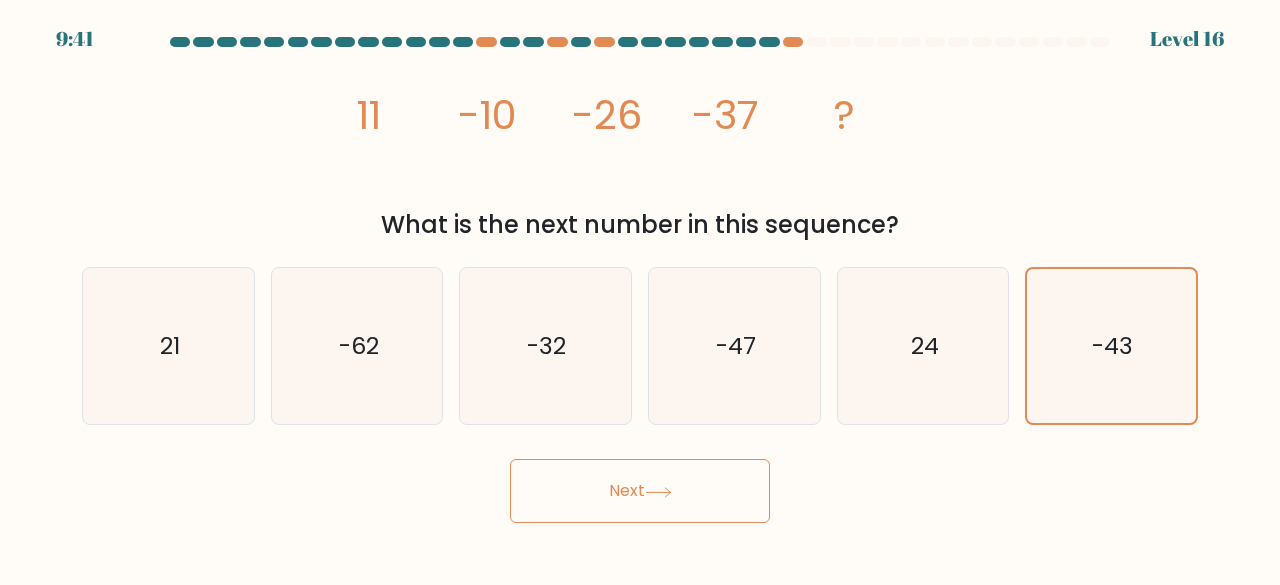 click on "Next" at bounding box center [640, 491] 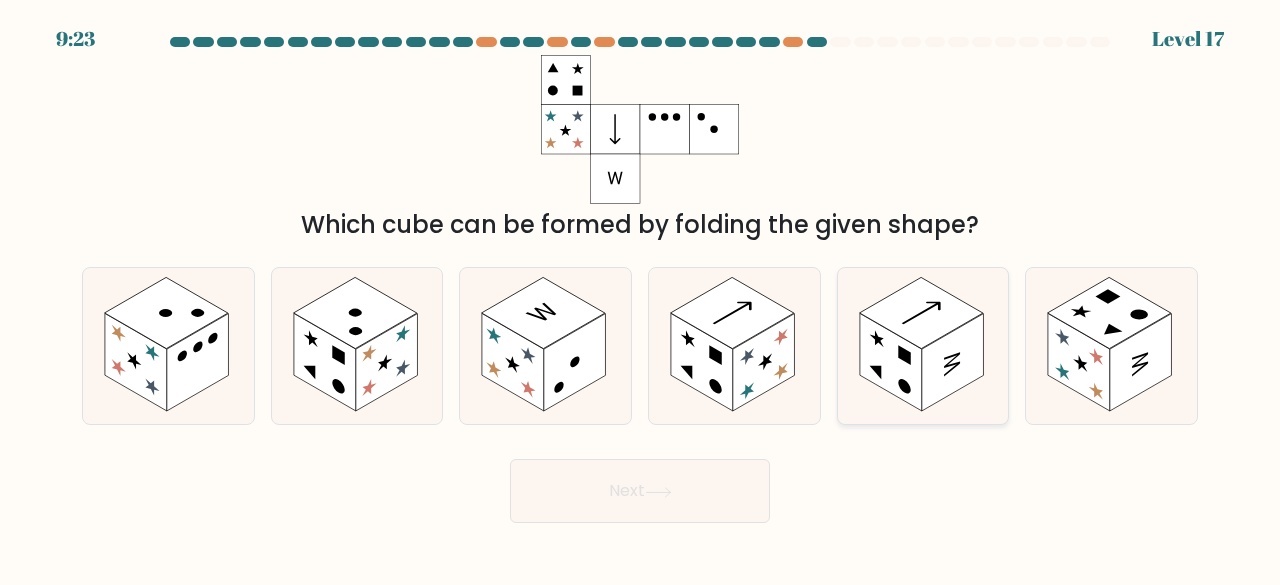 click at bounding box center (921, 313) 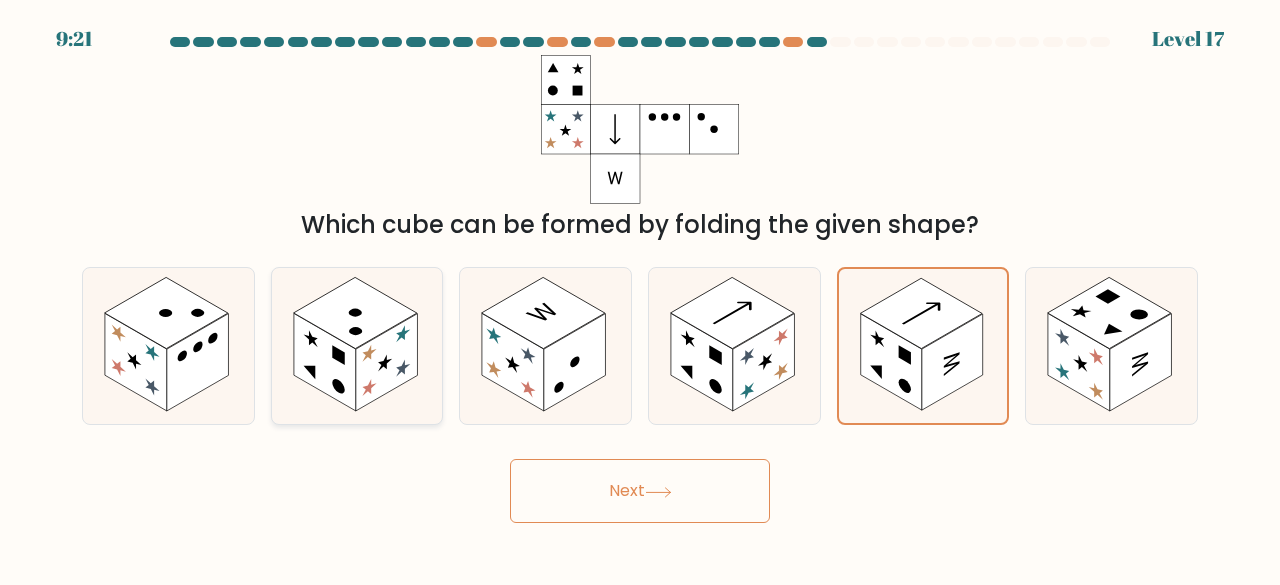click at bounding box center (387, 363) 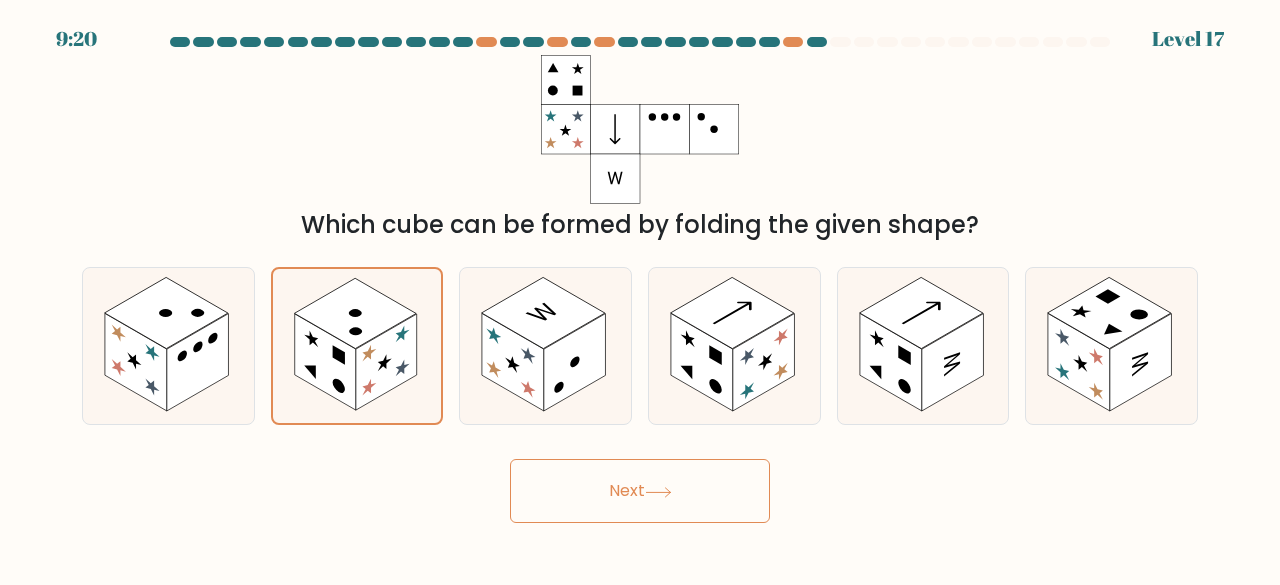 click at bounding box center (658, 492) 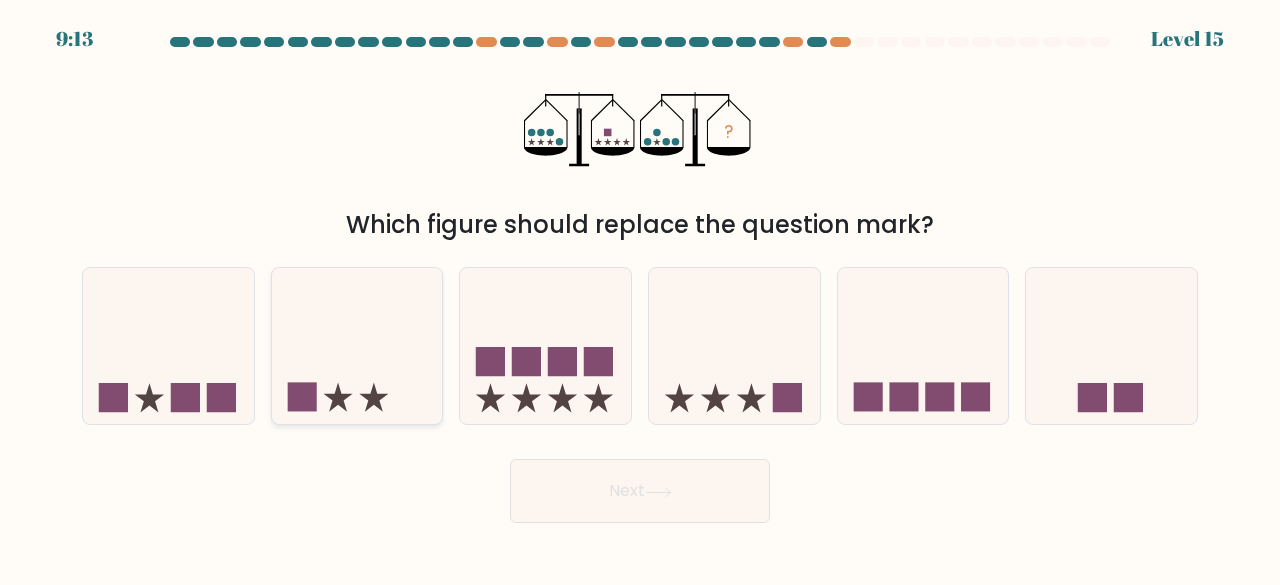 click at bounding box center [357, 345] 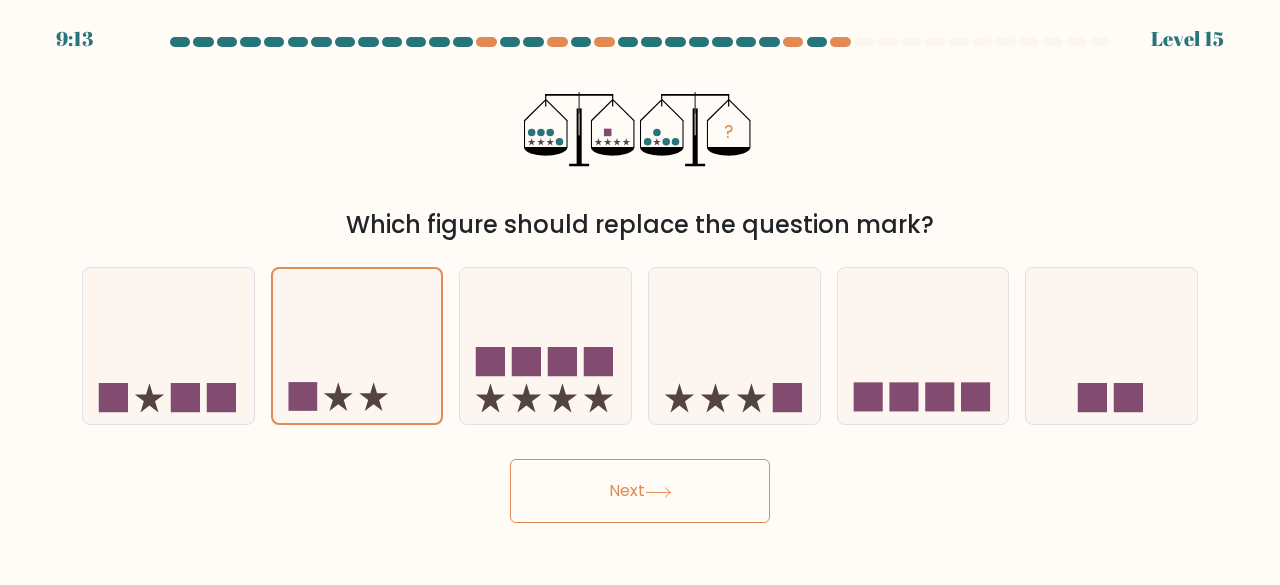 click on "Next" at bounding box center [640, 491] 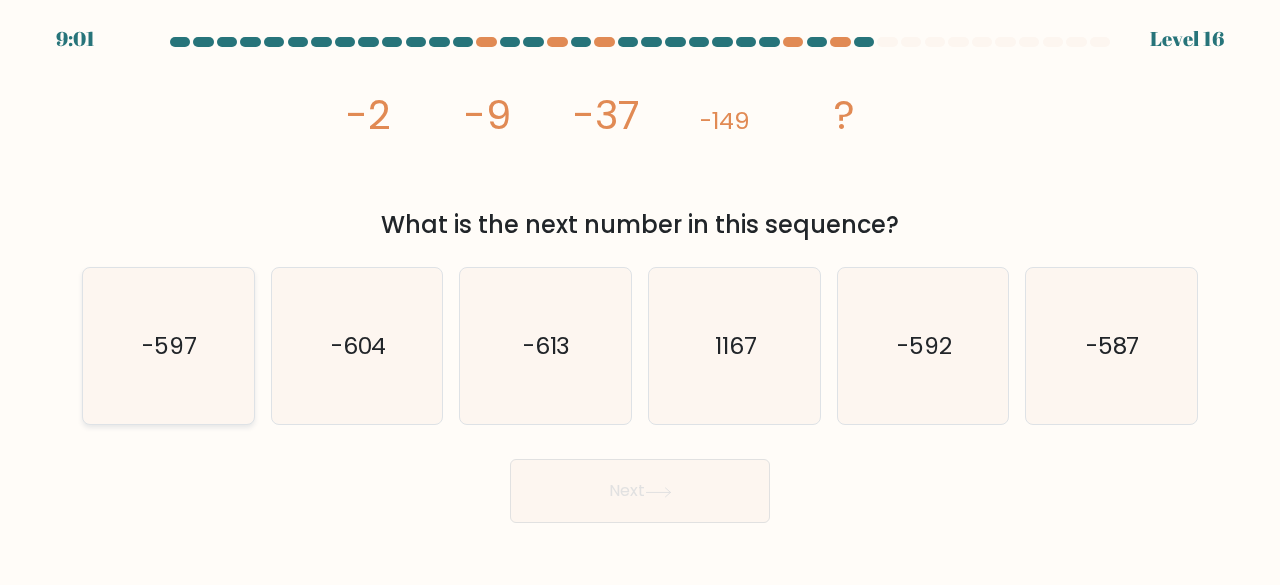 click on "-597" at bounding box center (168, 346) 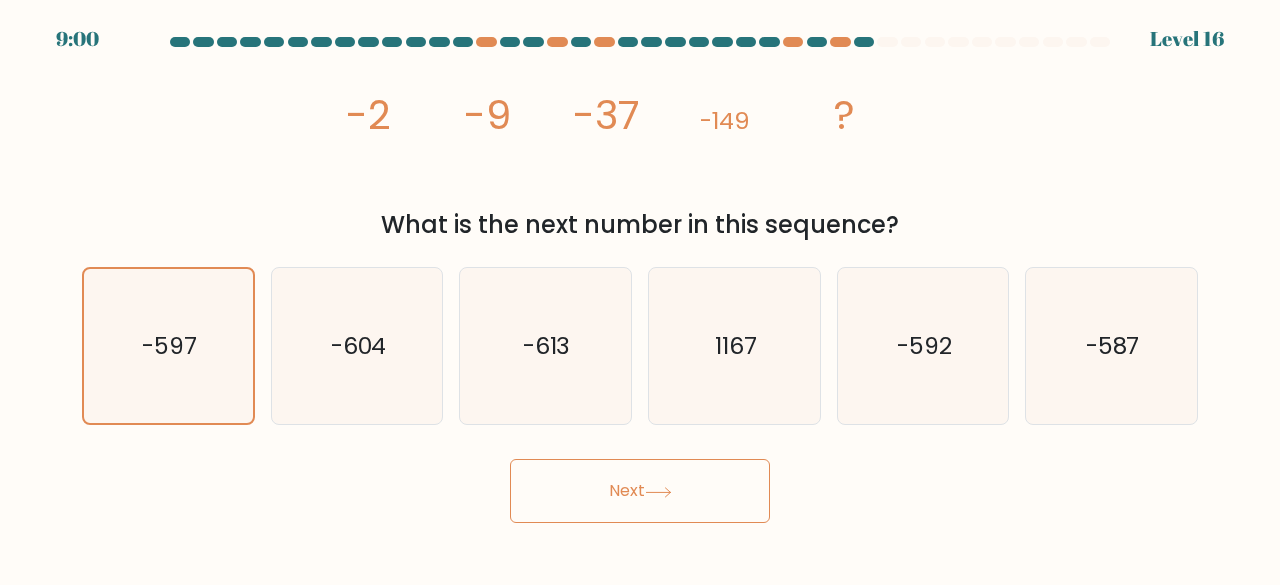 click on "Next" at bounding box center [640, 491] 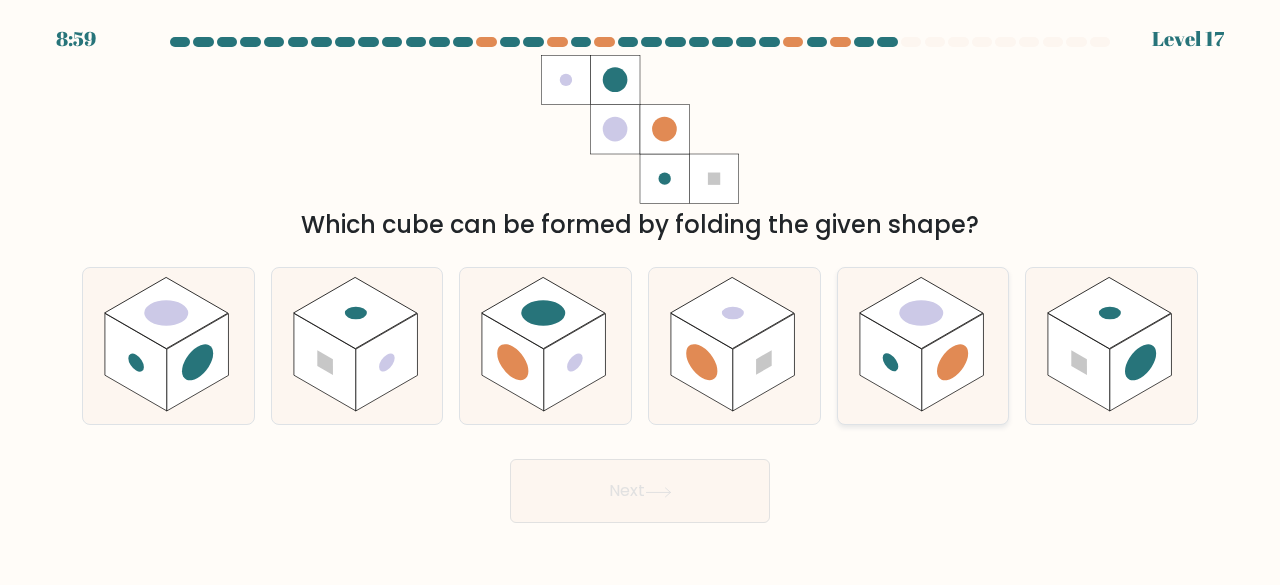 click at bounding box center [952, 362] 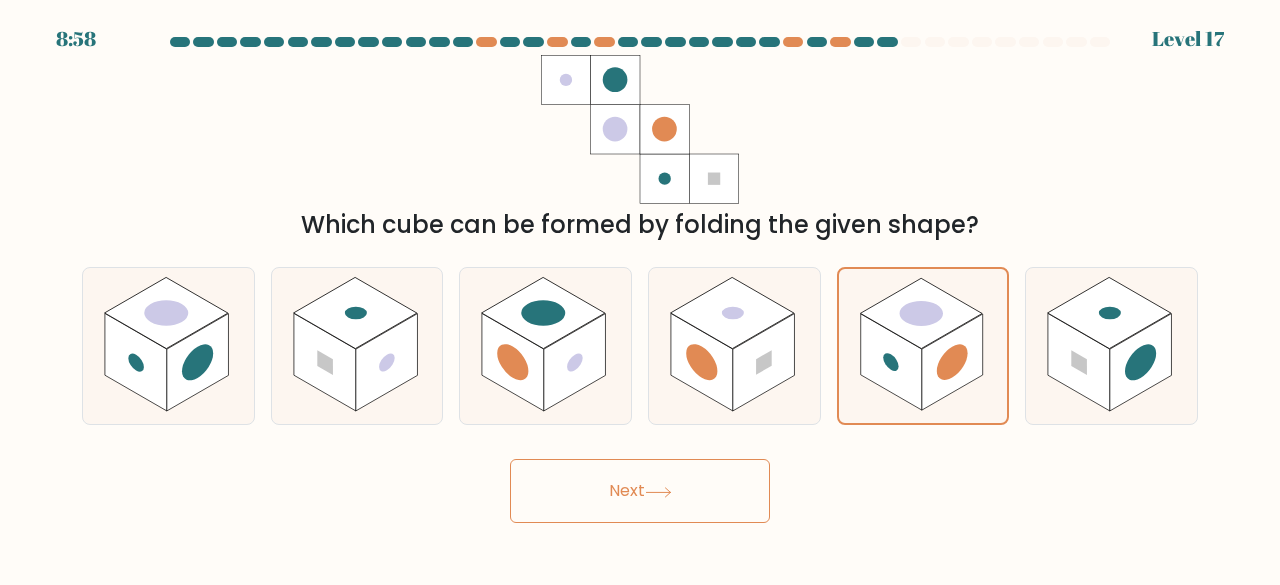 click on "Next" at bounding box center (640, 491) 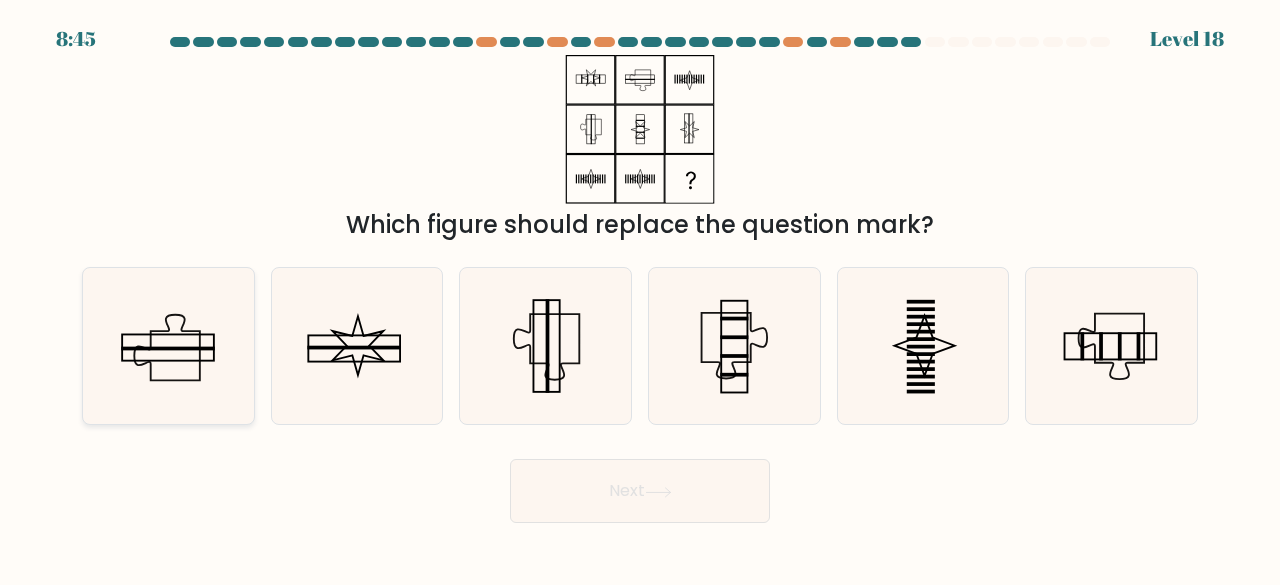 click at bounding box center (167, 348) 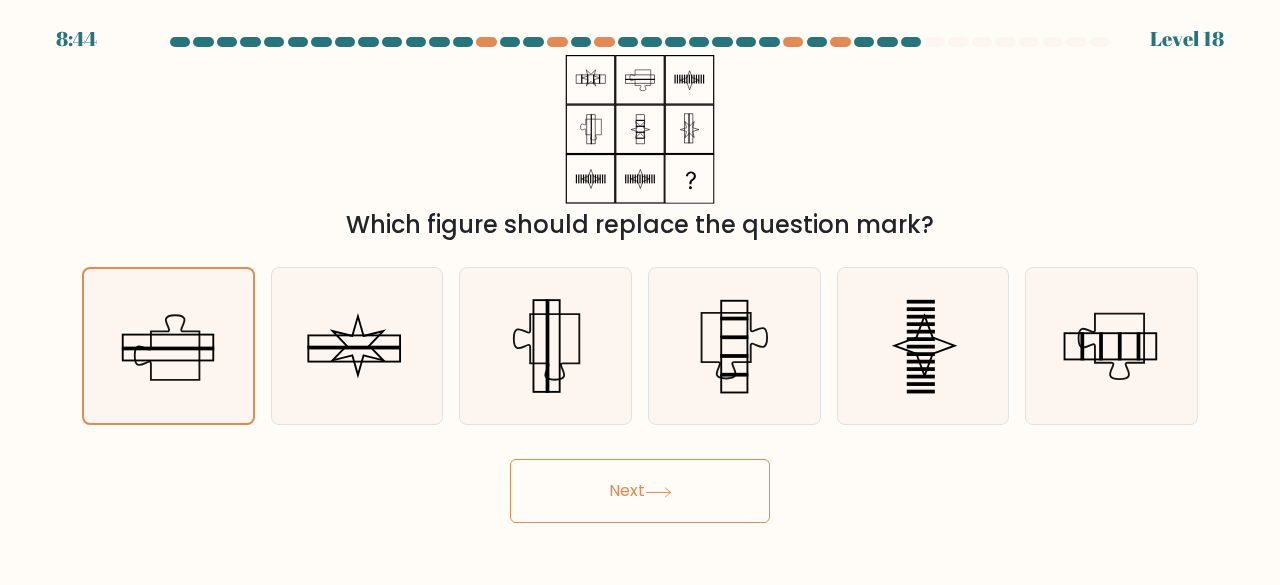 click on "Next" at bounding box center [640, 491] 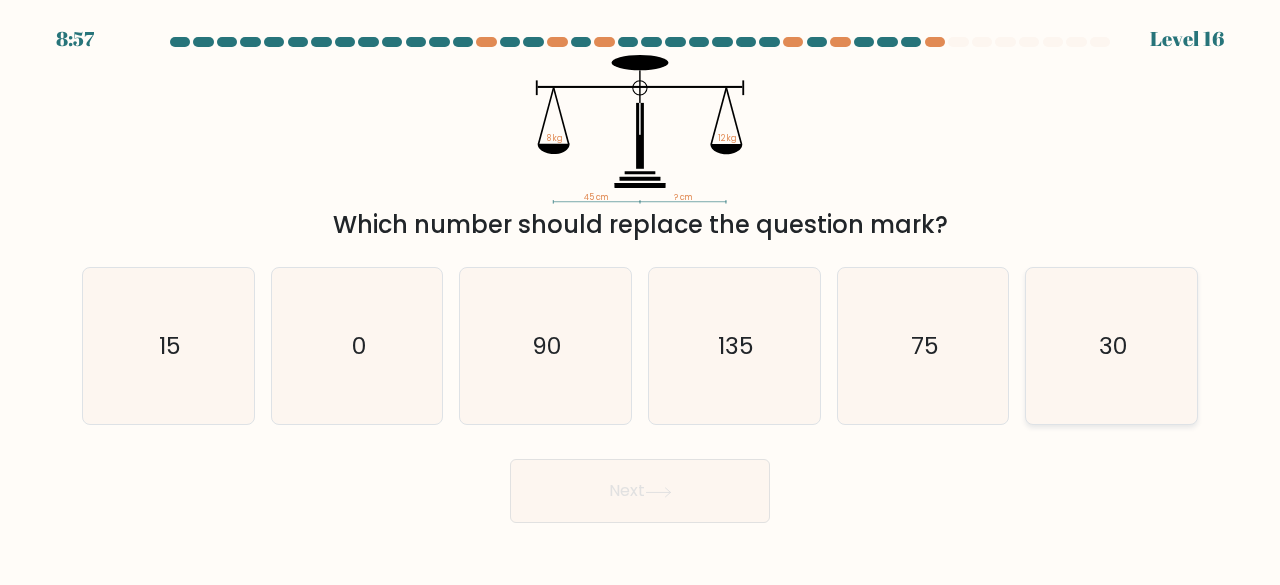 click on "30" at bounding box center [1111, 346] 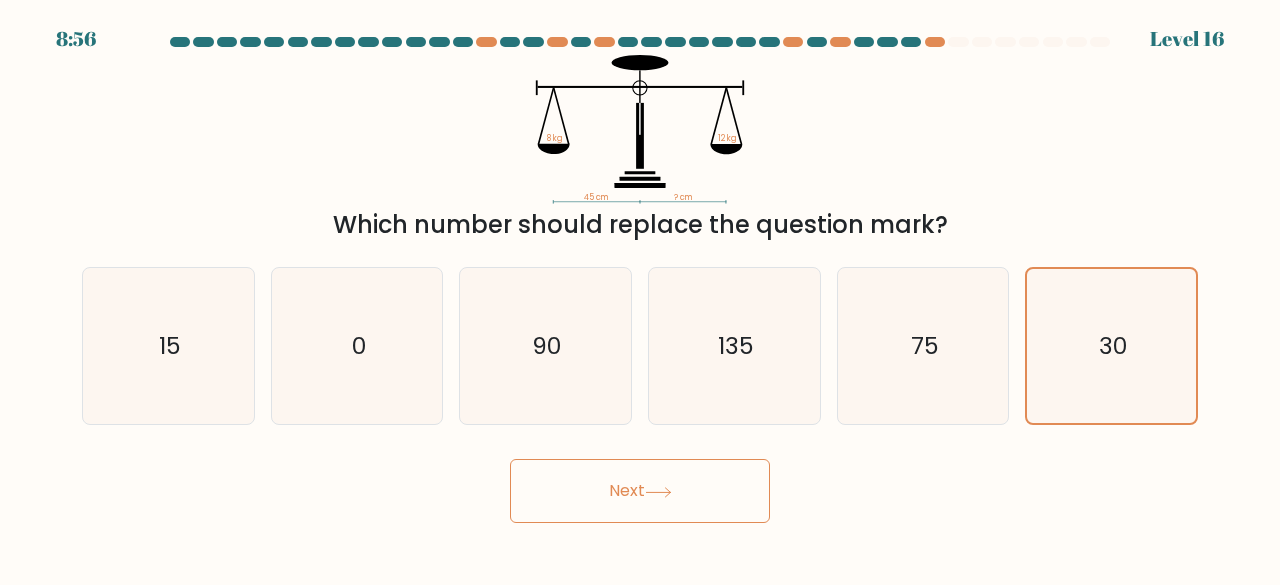 click on "Next" at bounding box center (640, 491) 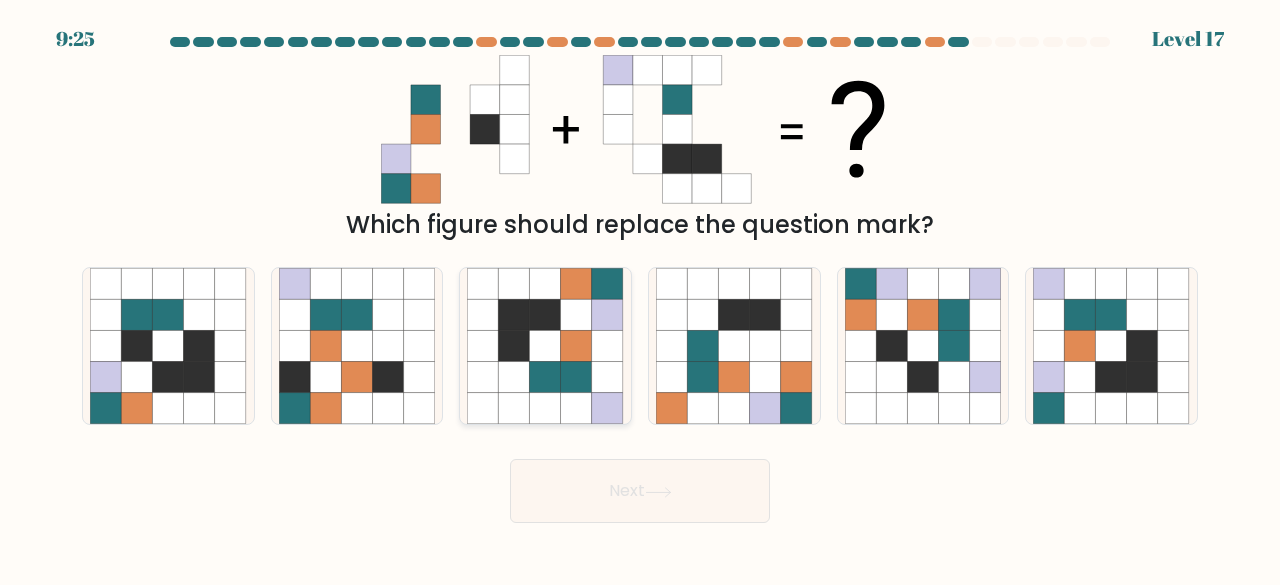 click at bounding box center (545, 346) 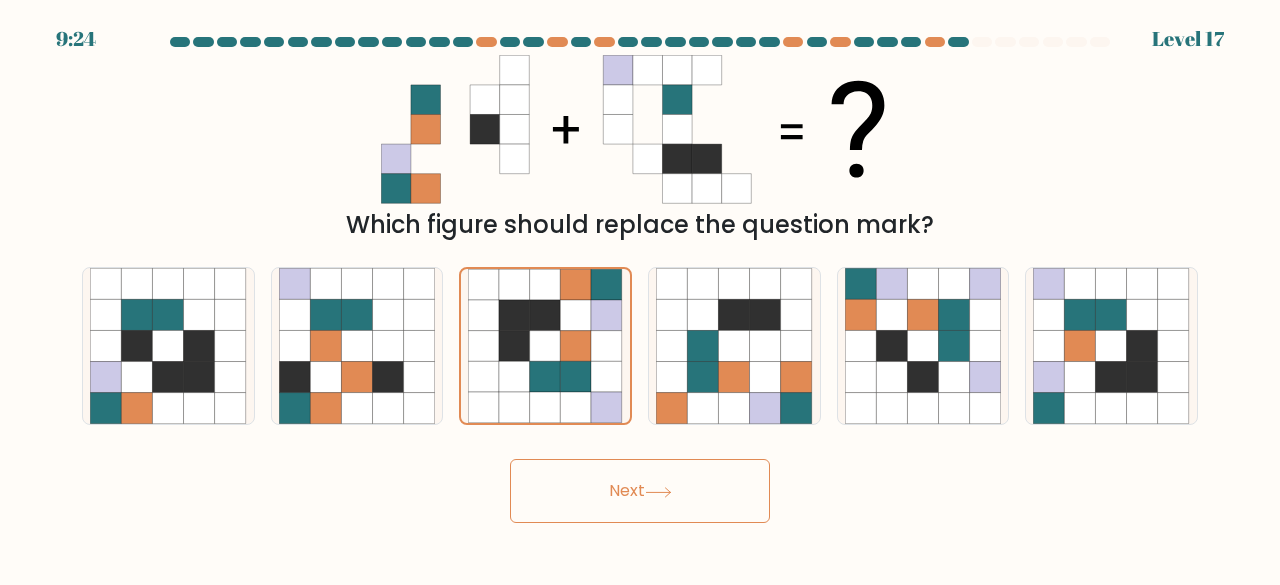 click at bounding box center (658, 492) 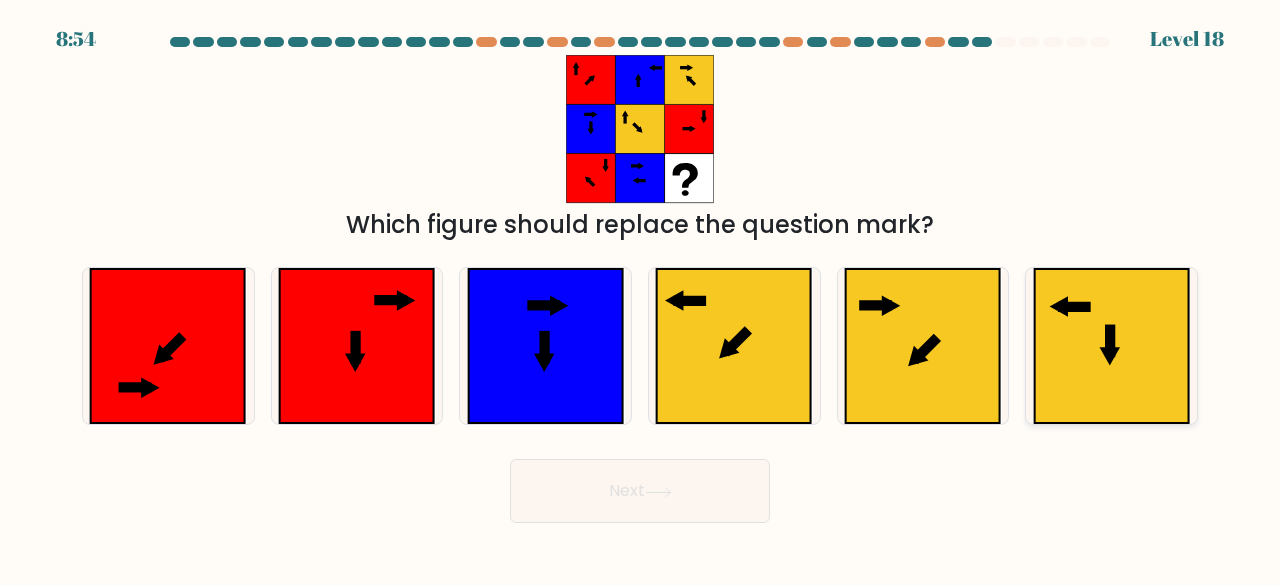 click at bounding box center (1111, 346) 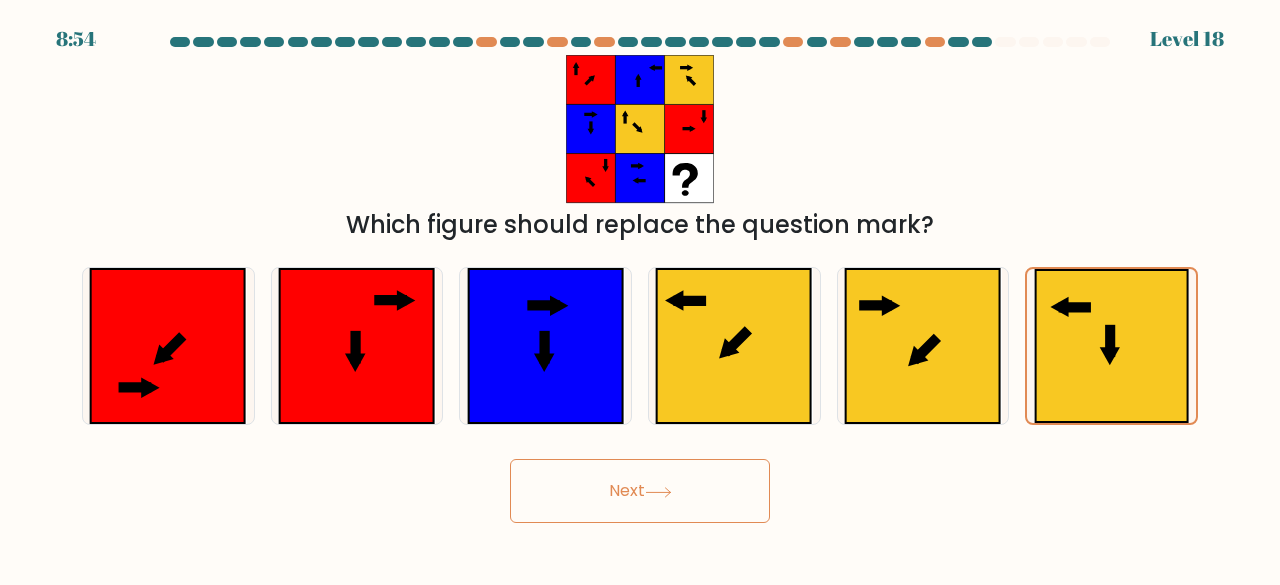 click on "Next" at bounding box center [640, 491] 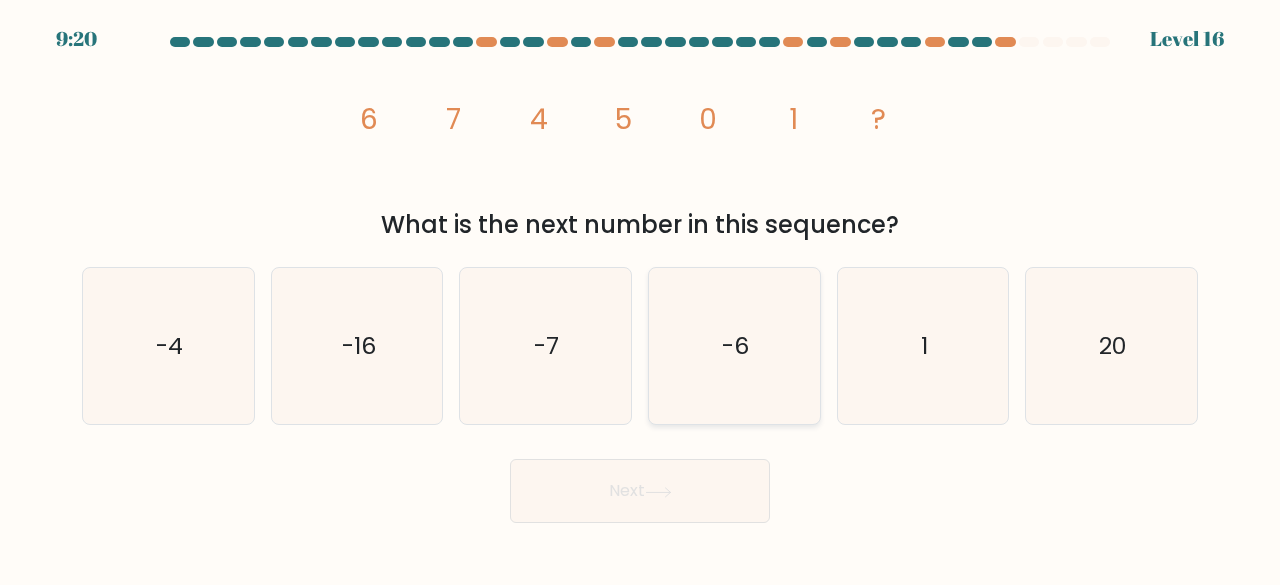 drag, startPoint x: 694, startPoint y: 343, endPoint x: 712, endPoint y: 380, distance: 41.14608 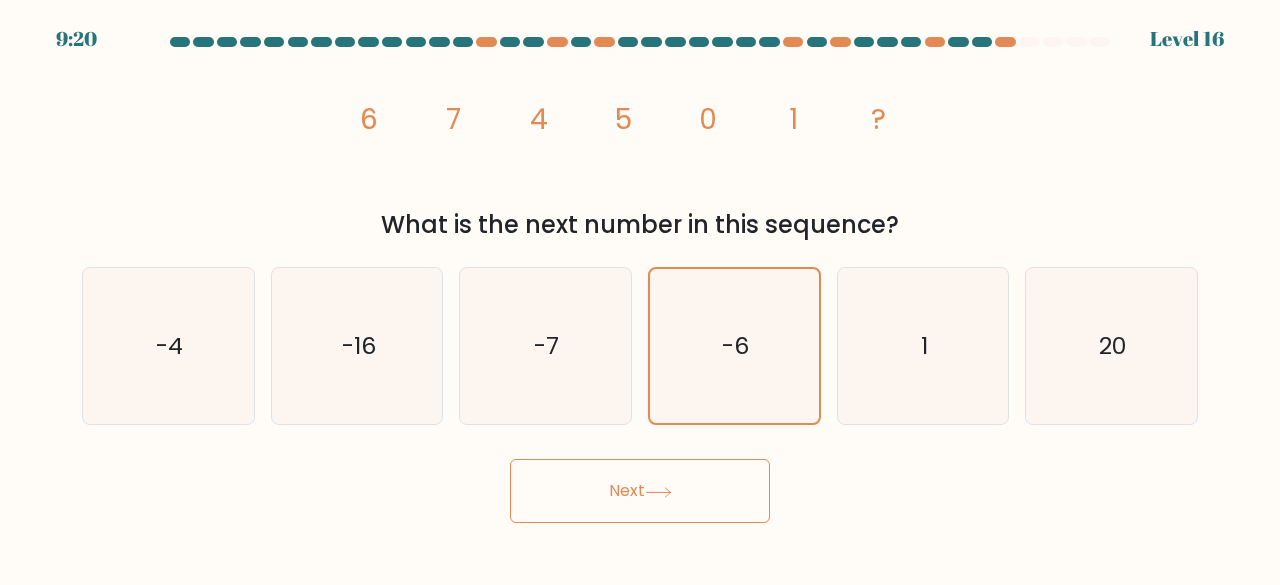 click on "Next" at bounding box center [640, 491] 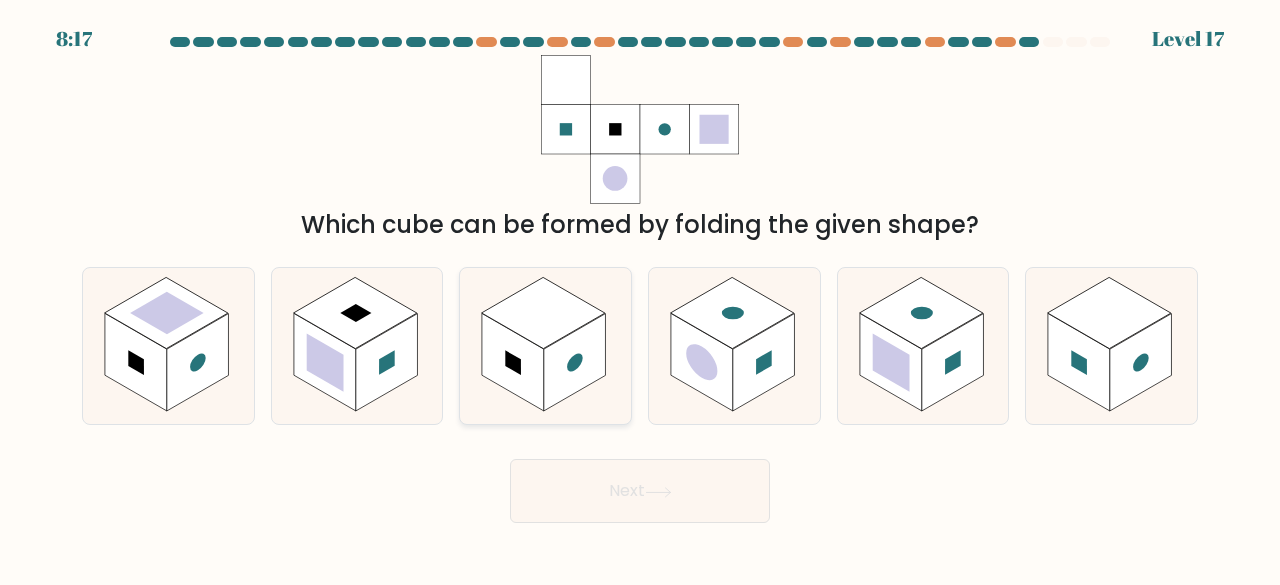 click at bounding box center (513, 362) 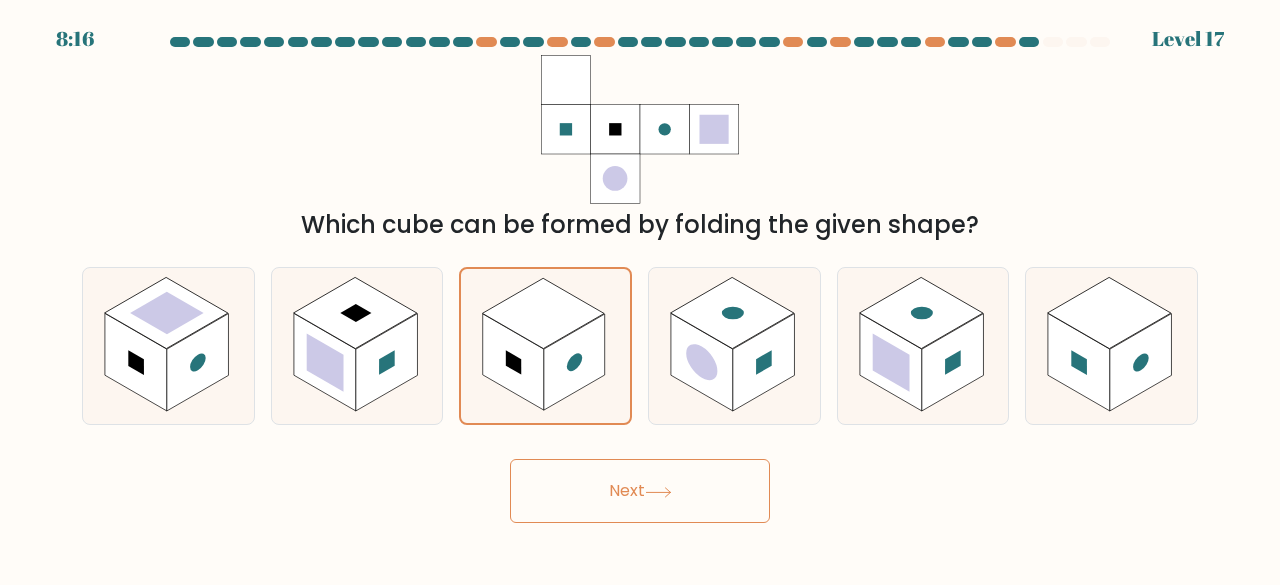 click on "Next" at bounding box center (640, 491) 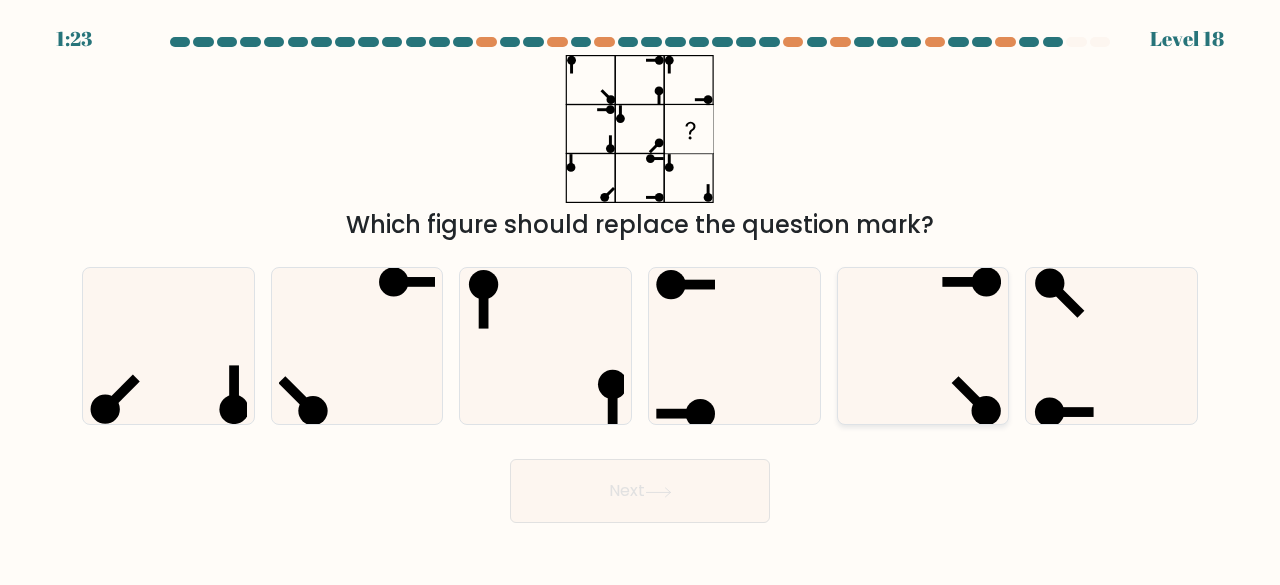 click at bounding box center [923, 346] 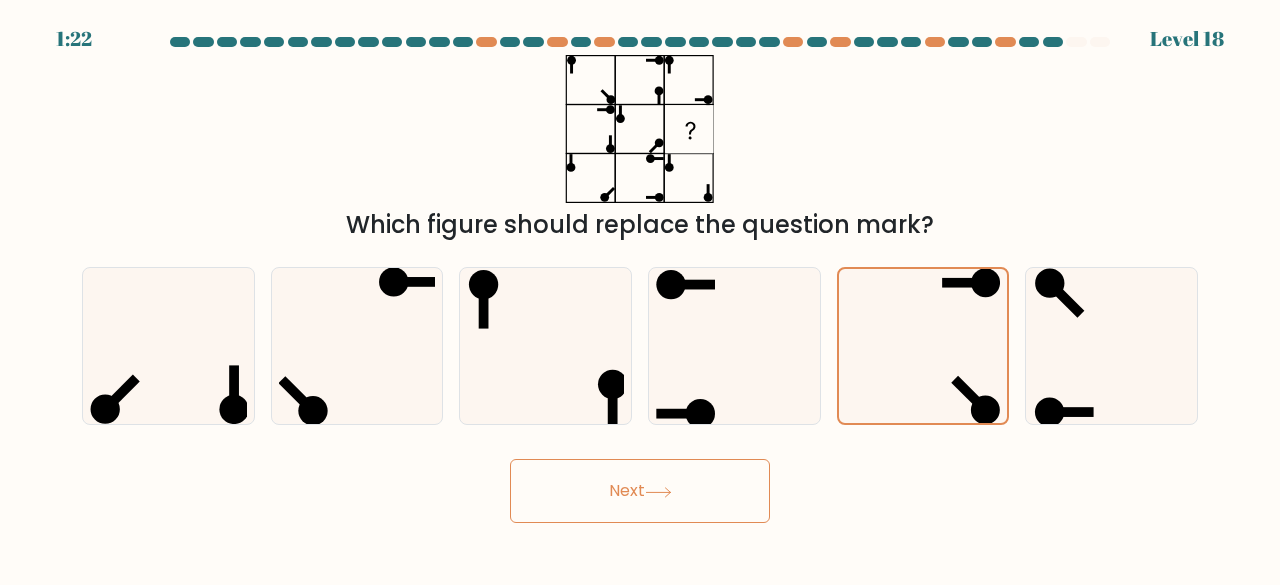 click on "Next" at bounding box center (640, 491) 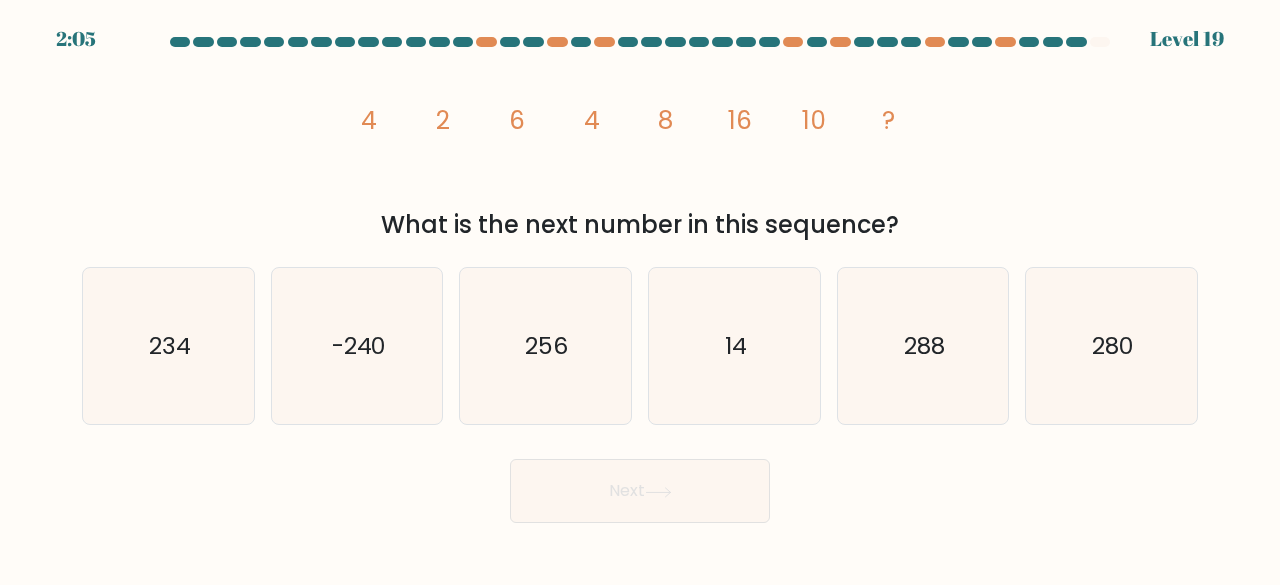 type 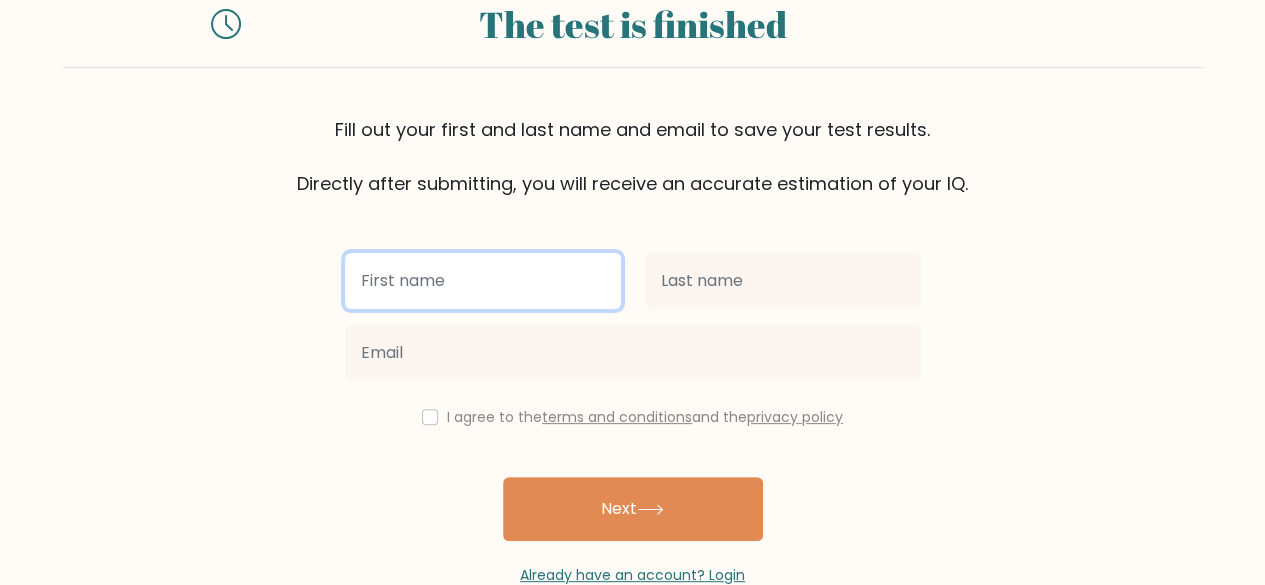 scroll, scrollTop: 100, scrollLeft: 0, axis: vertical 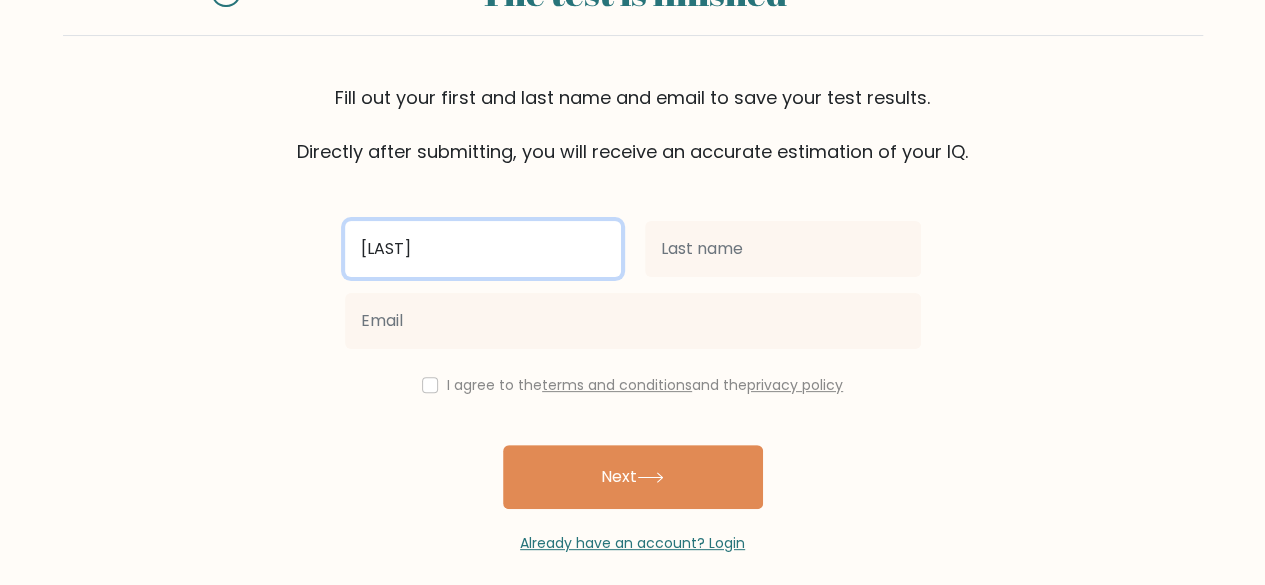 type on "[LAST]" 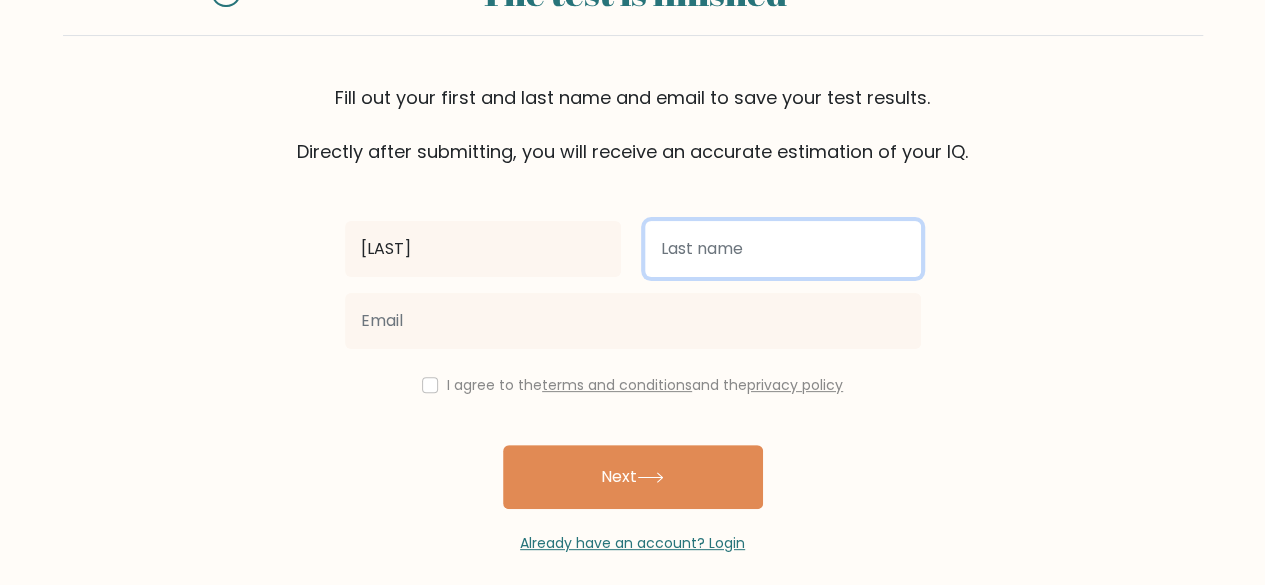 click at bounding box center [783, 249] 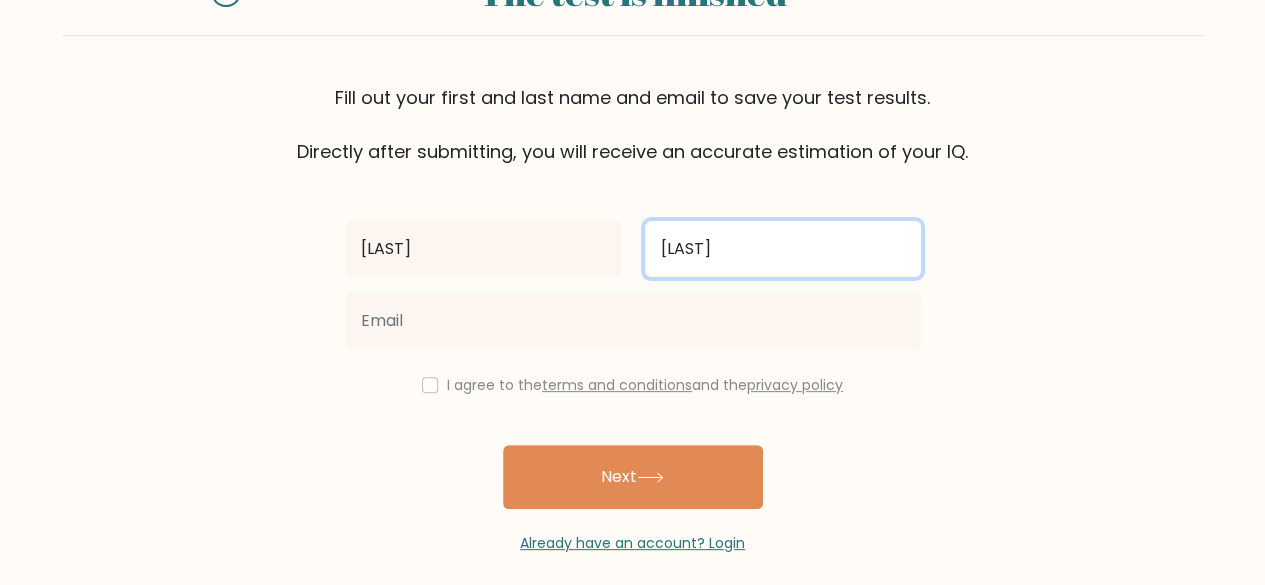 type on "[LAST]" 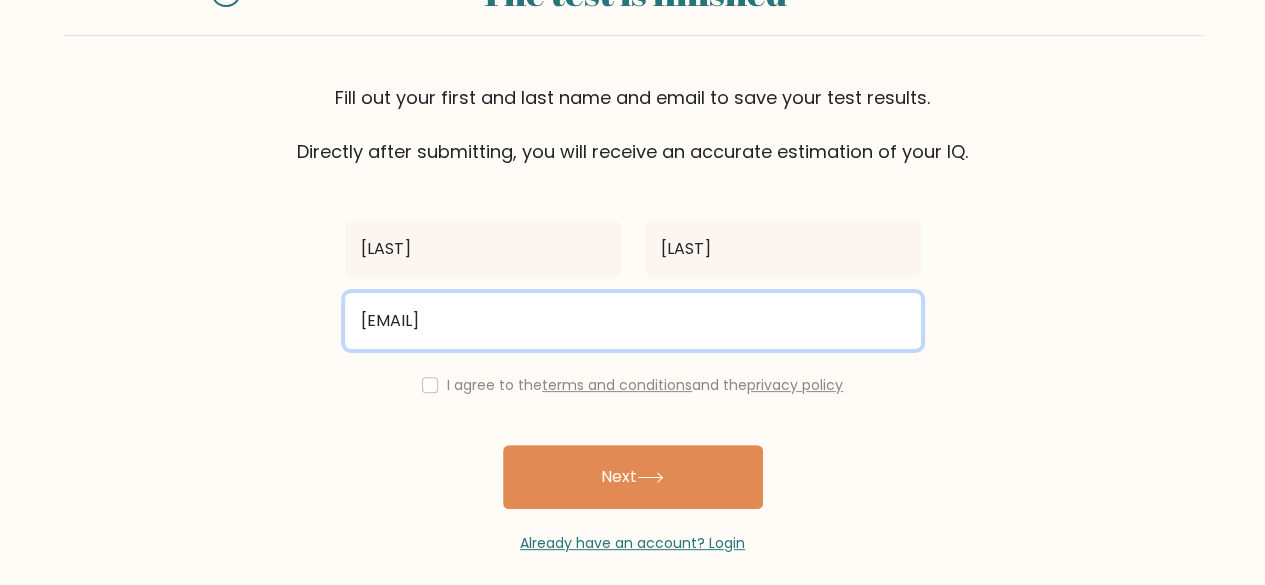 type on "[EMAIL]" 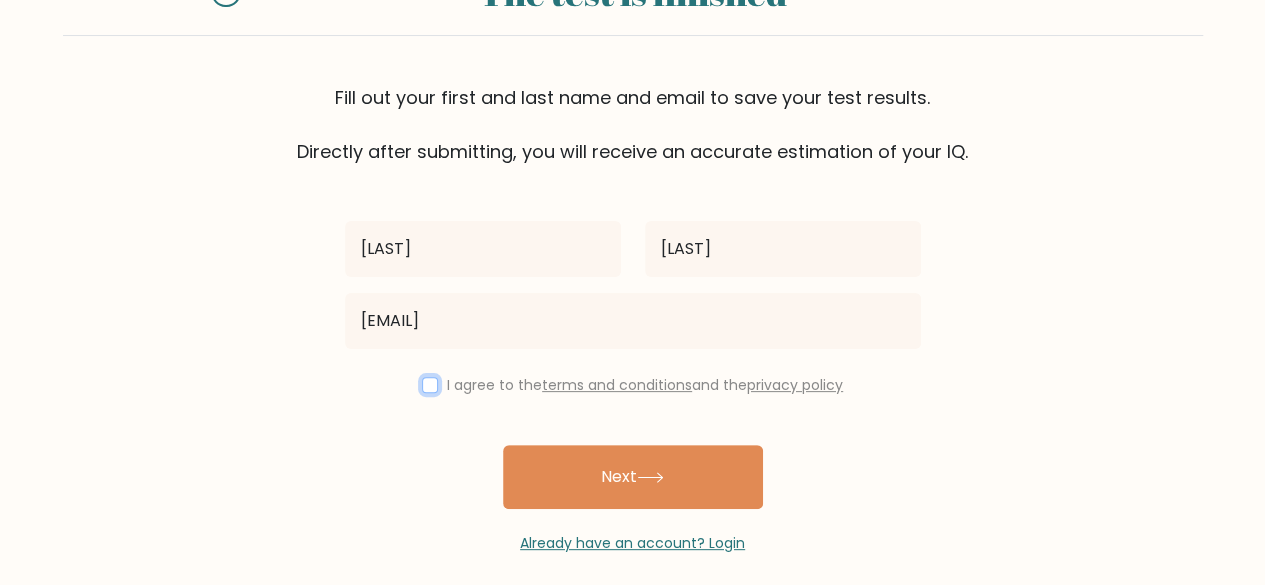 click at bounding box center (430, 385) 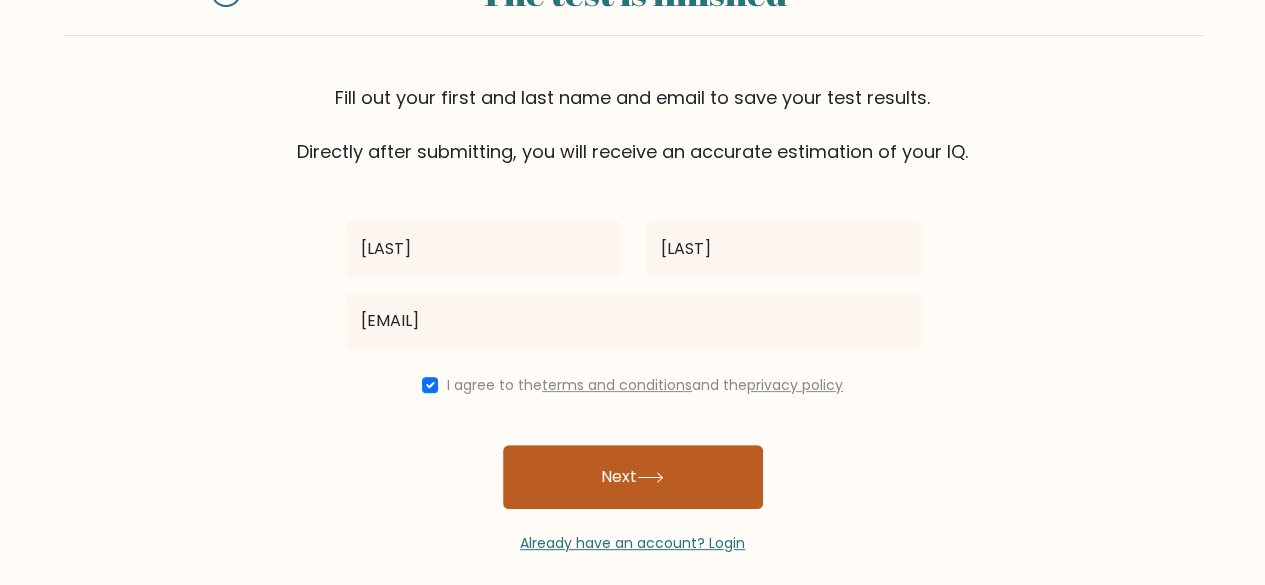 click on "Next" at bounding box center [633, 477] 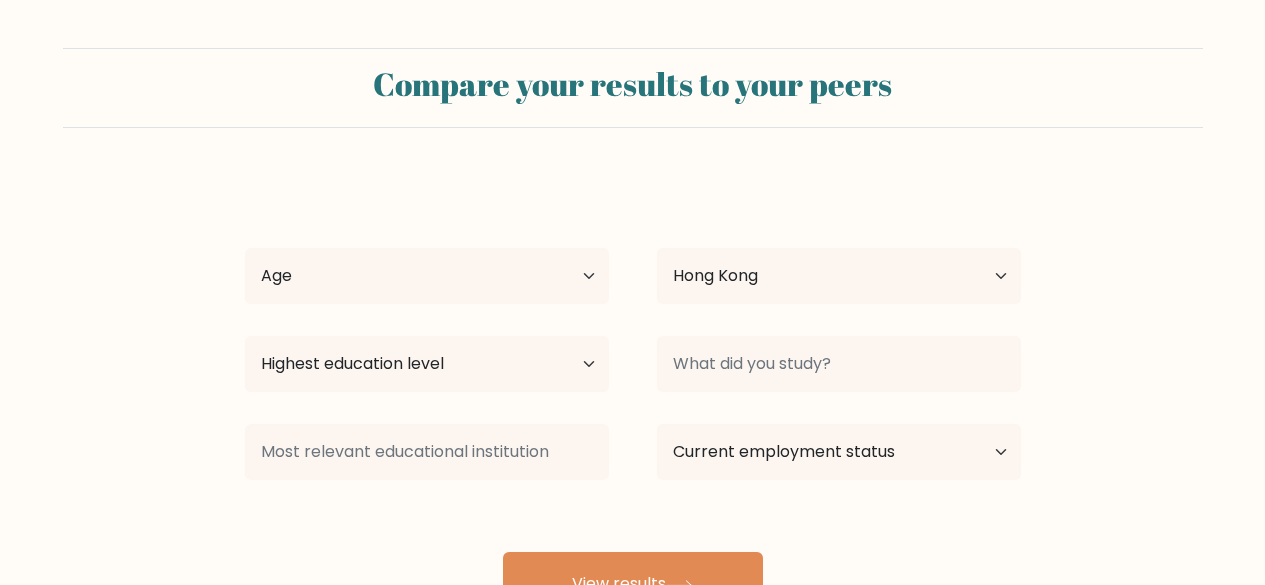 scroll, scrollTop: 0, scrollLeft: 0, axis: both 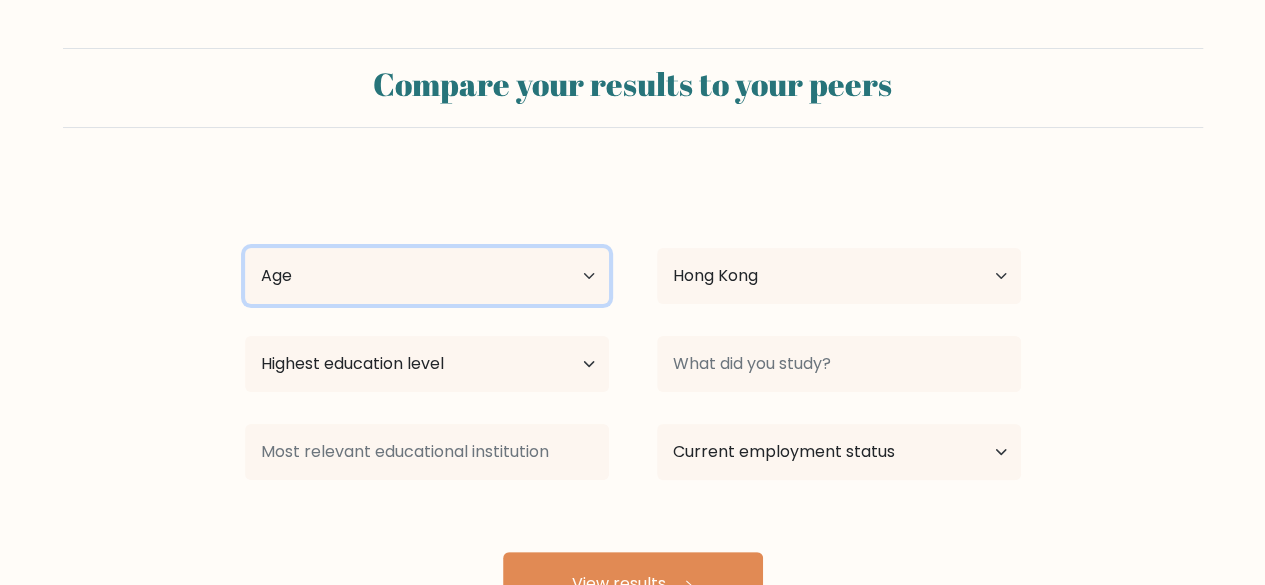 click on "Age
Under 18 years old
18-24 years old
25-34 years old
35-44 years old
45-54 years old
55-64 years old
65 years old and above" at bounding box center (427, 276) 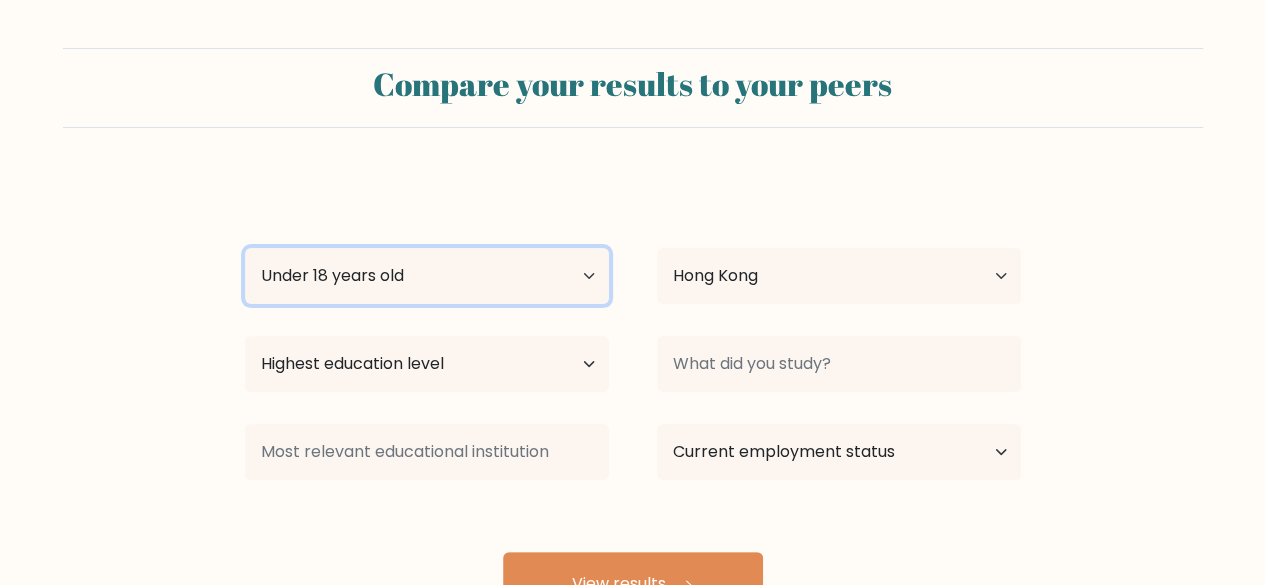 click on "Age
Under 18 years old
18-24 years old
25-34 years old
35-44 years old
45-54 years old
55-64 years old
65 years old and above" at bounding box center (427, 276) 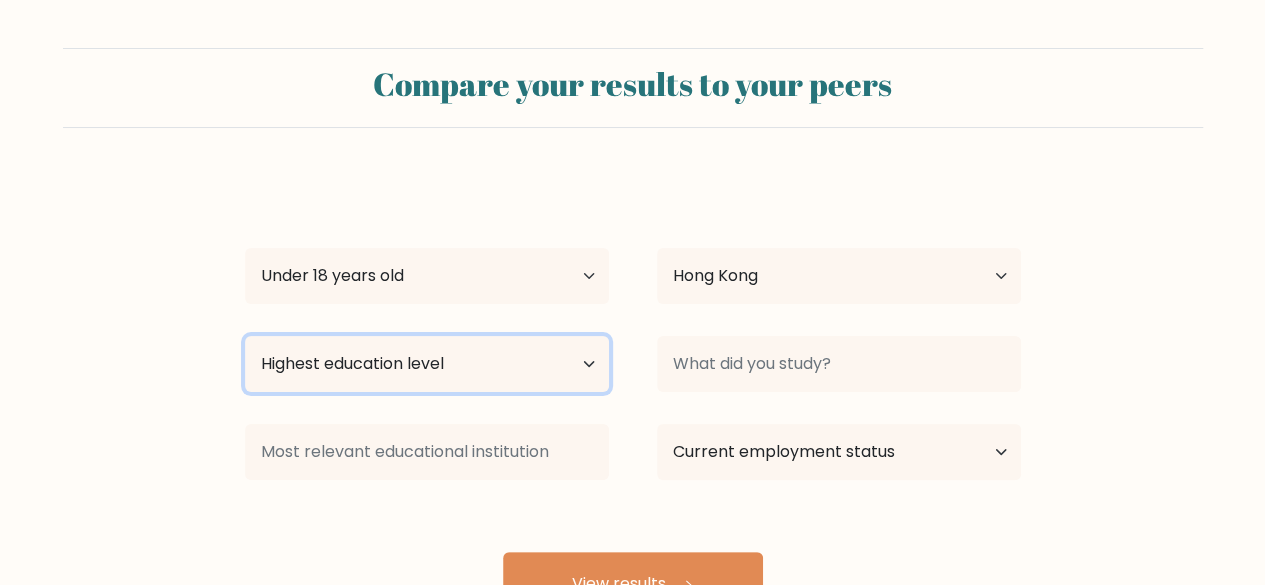 click on "Highest education level
No schooling
Primary
Lower Secondary
Upper Secondary
Occupation Specific
Bachelor's degree
Master's degree
Doctoral degree" at bounding box center (427, 364) 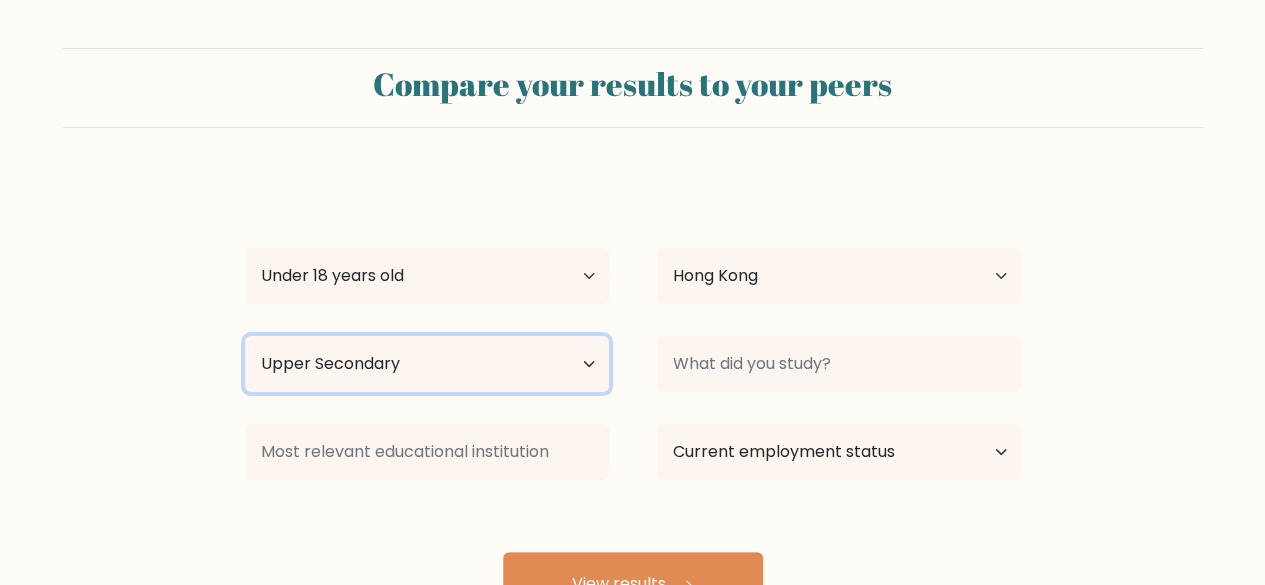 click on "Highest education level
No schooling
Primary
Lower Secondary
Upper Secondary
Occupation Specific
Bachelor's degree
Master's degree
Doctoral degree" at bounding box center [427, 364] 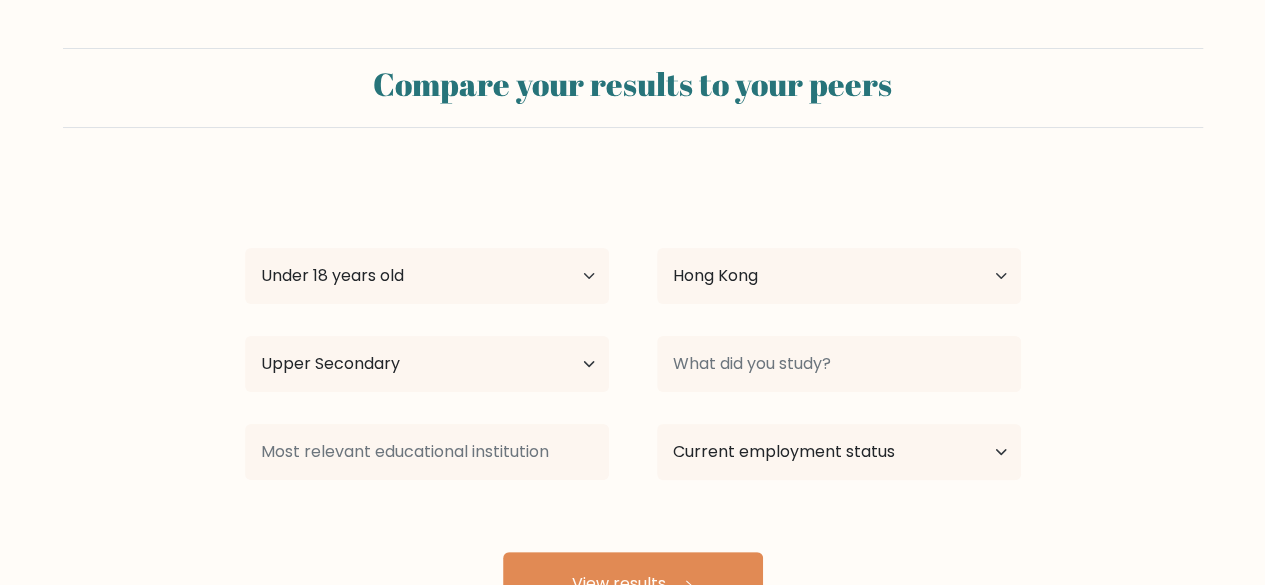 click on "Compare your results to your peers
CARLTON
[LAST]
Age
Under 18 years old
18-24 years old
25-34 years old
35-44 years old
45-54 years old
55-64 years old
65 years old and above
Country
[COUNTRY]
[COUNTRY]
[COUNTRY]
[COUNTRY]
[COUNTRY]
[COUNTRY]
[COUNTRY]
[COUNTRY]
[COUNTRY]
[COUNTRY]
[COUNTRY]
[COUNTRY]
[COUNTRY]" at bounding box center [632, 332] 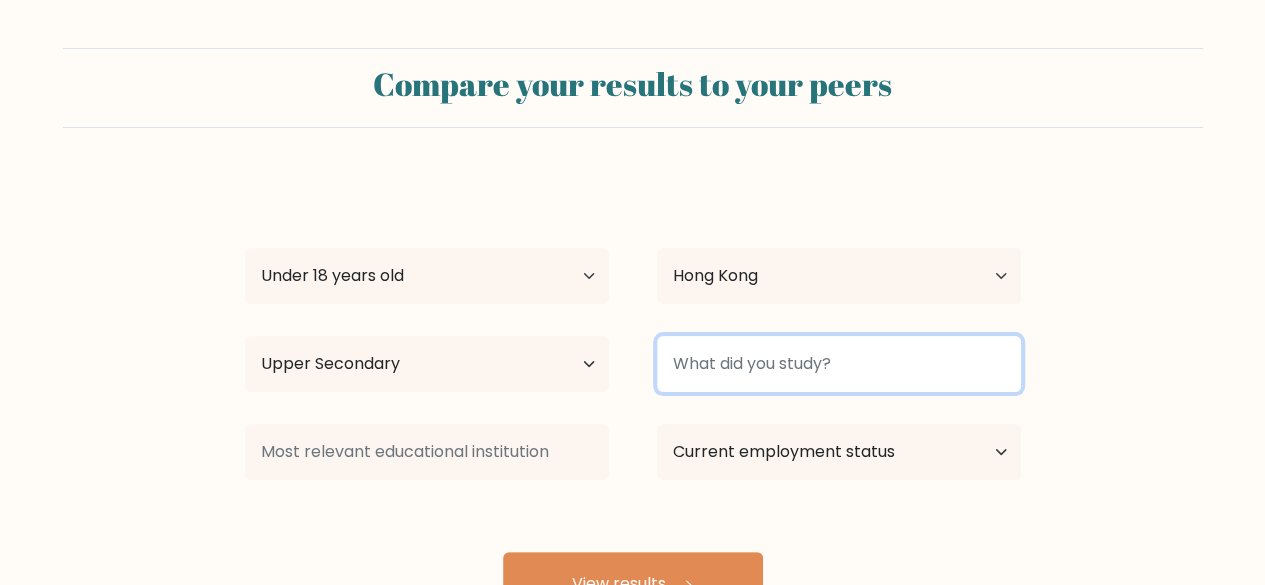 click at bounding box center [839, 364] 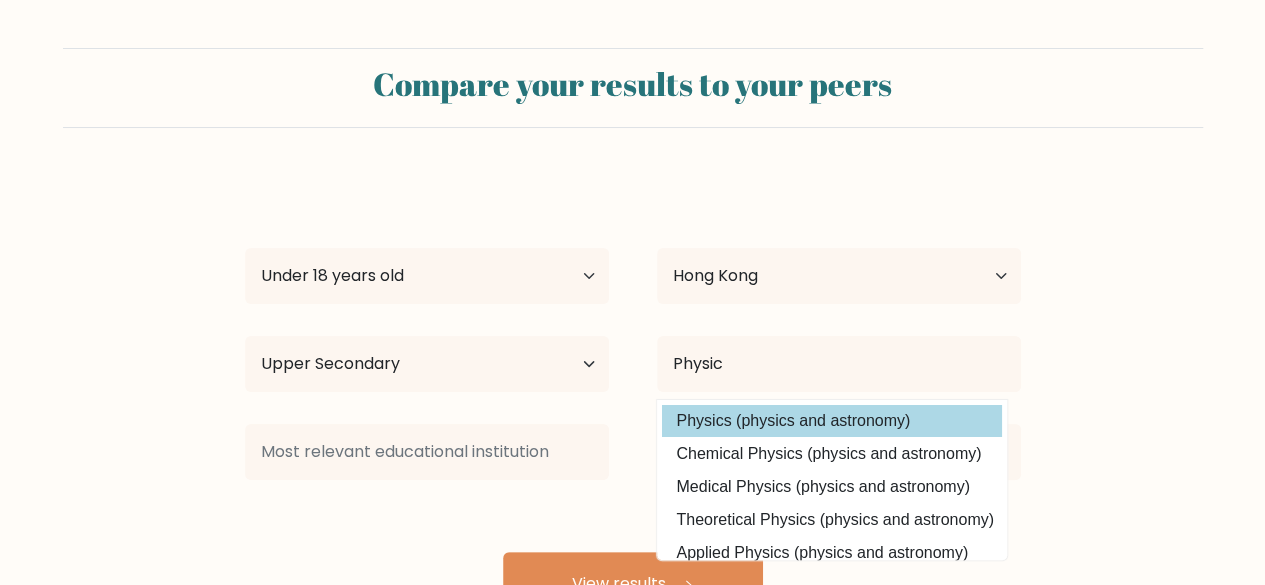 click on "CARLTON
[LAST]
Age
Under 18 years old
18-24 years old
25-34 years old
35-44 years old
45-54 years old
55-64 years old
65 years old and above
Country
[COUNTRY]
[COUNTRY]
[COUNTRY]
[COUNTRY]
[COUNTRY]
[COUNTRY]
[COUNTRY]
[COUNTRY]
[COUNTRY]
[COUNTRY]
[COUNTRY]
[COUNTRY]
[COUNTRY]
[COUNTRY]
[COUNTRY]
[COUNTRY]
[COUNTRY]
[COUNTRY]
[COUNTRY]
[COUNTRY]
[COUNTRY]
[COUNTRY]
[COUNTRY]
[COUNTRY]
[COUNTRY]
[COUNTRY]
[COUNTRY]
[COUNTRY]
[COUNTRY]
[COUNTRY]
[COUNTRY]
[COUNTRY]
[COUNTRY]" at bounding box center (633, 396) 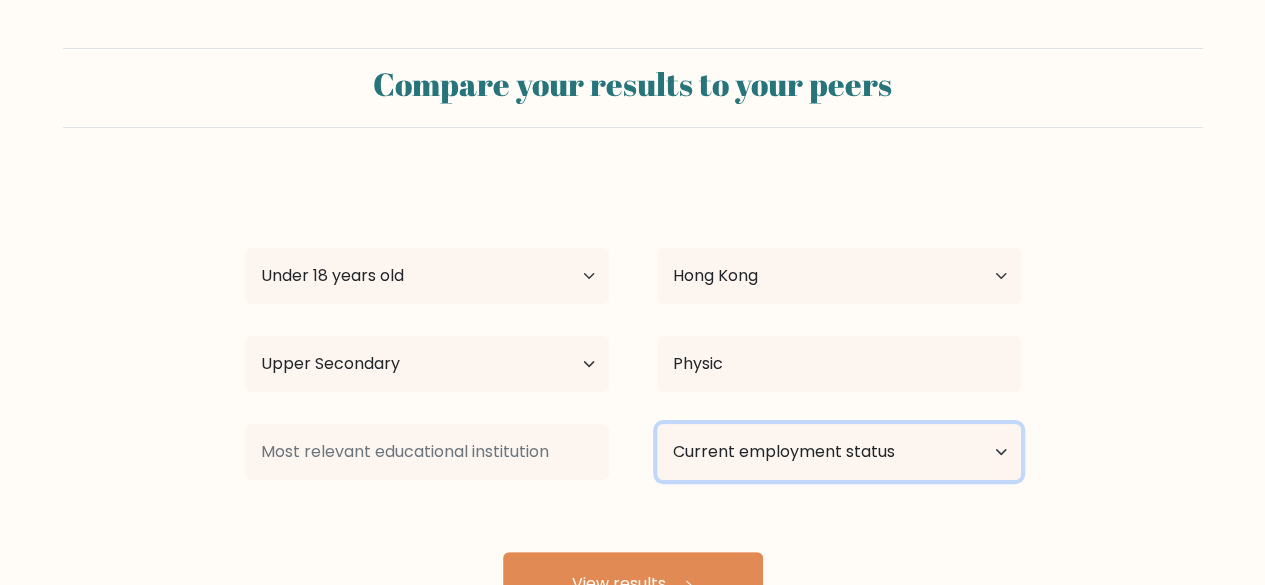 click on "Current employment status
Employed
Student
Retired
Other / prefer not to answer" at bounding box center [839, 452] 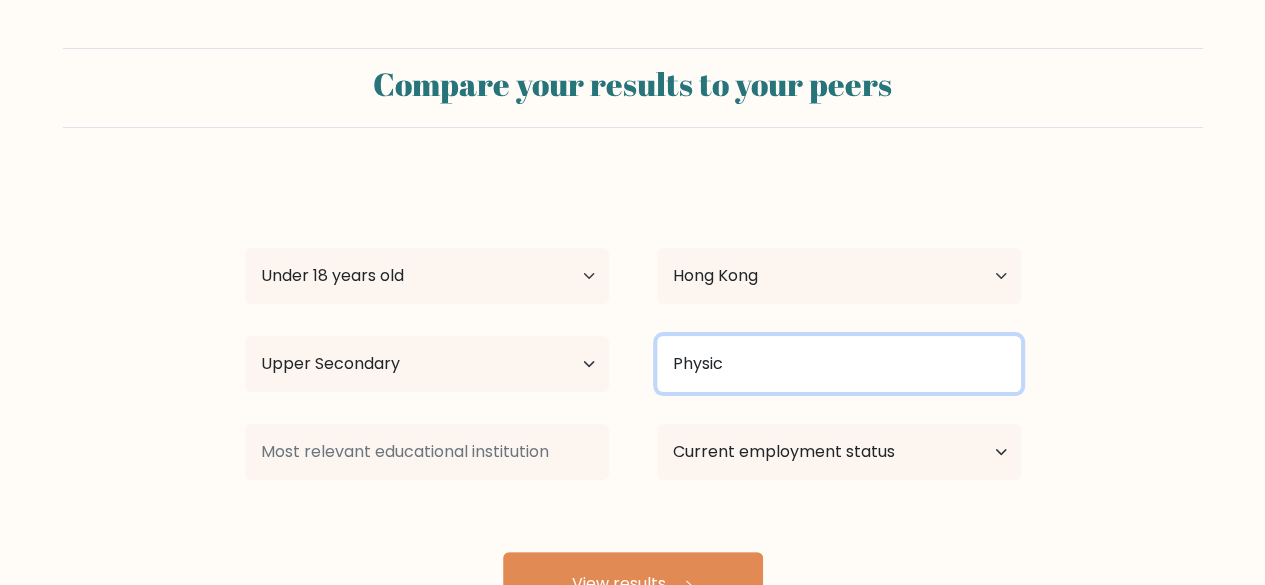 click on "Physic" at bounding box center (839, 364) 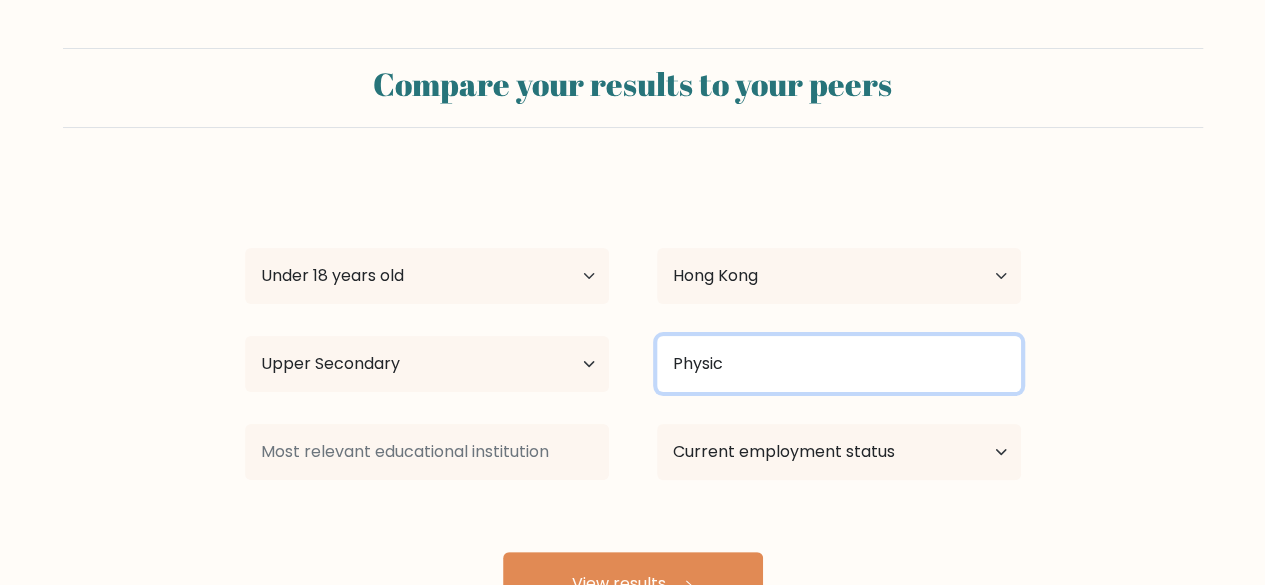 drag, startPoint x: 736, startPoint y: 366, endPoint x: 292, endPoint y: 391, distance: 444.70328 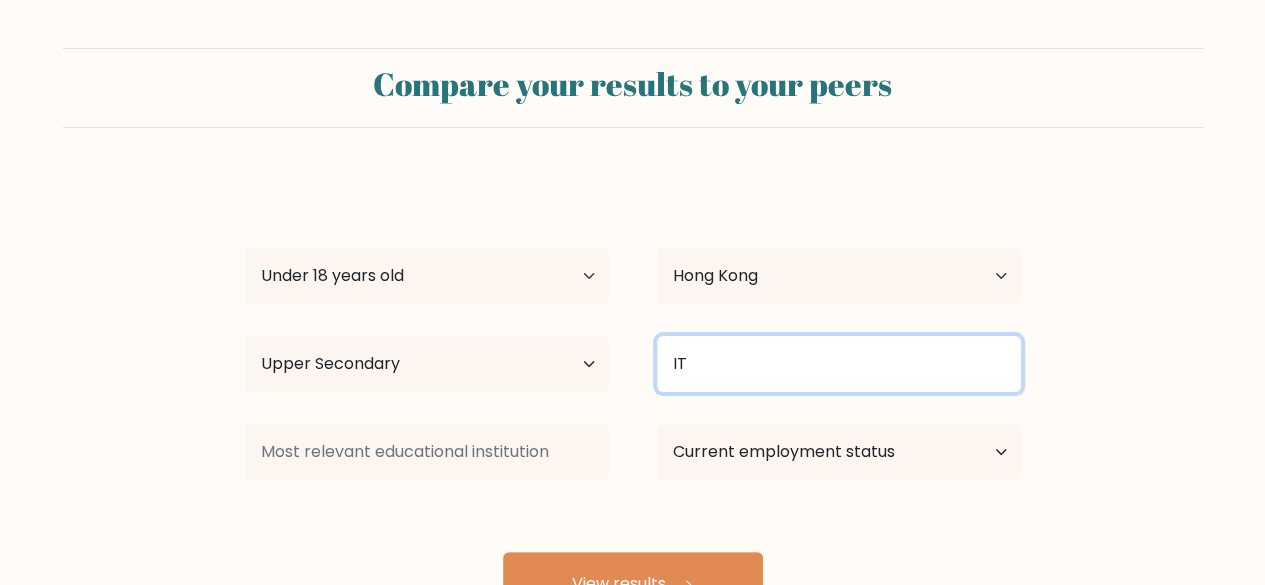 drag, startPoint x: 752, startPoint y: 347, endPoint x: 424, endPoint y: 403, distance: 332.74615 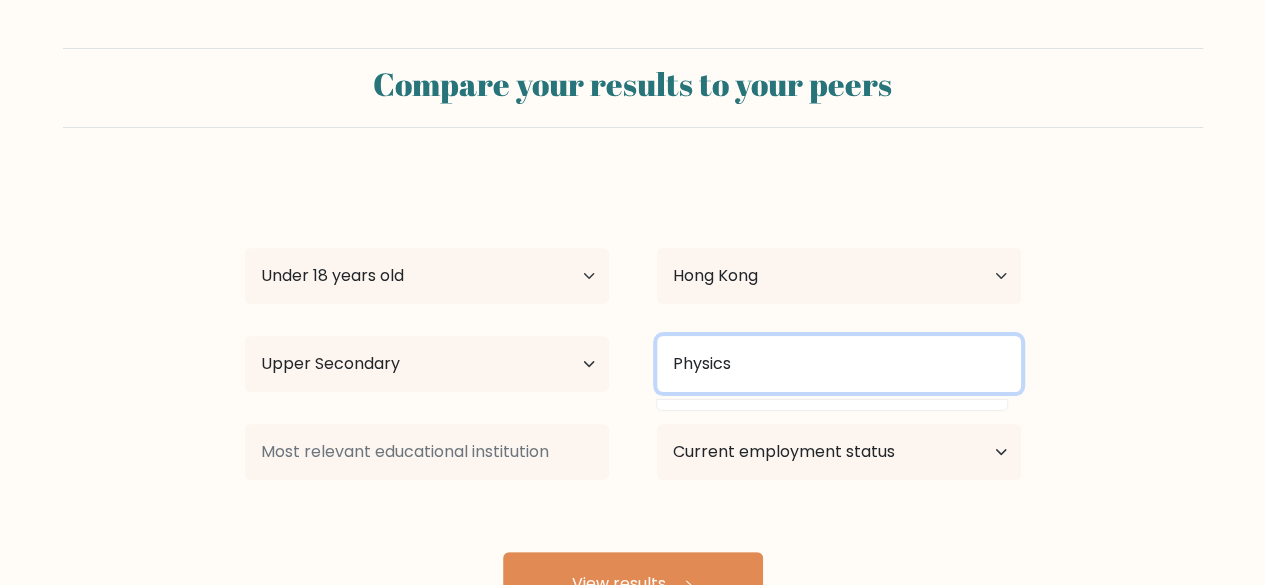 type on "Physics" 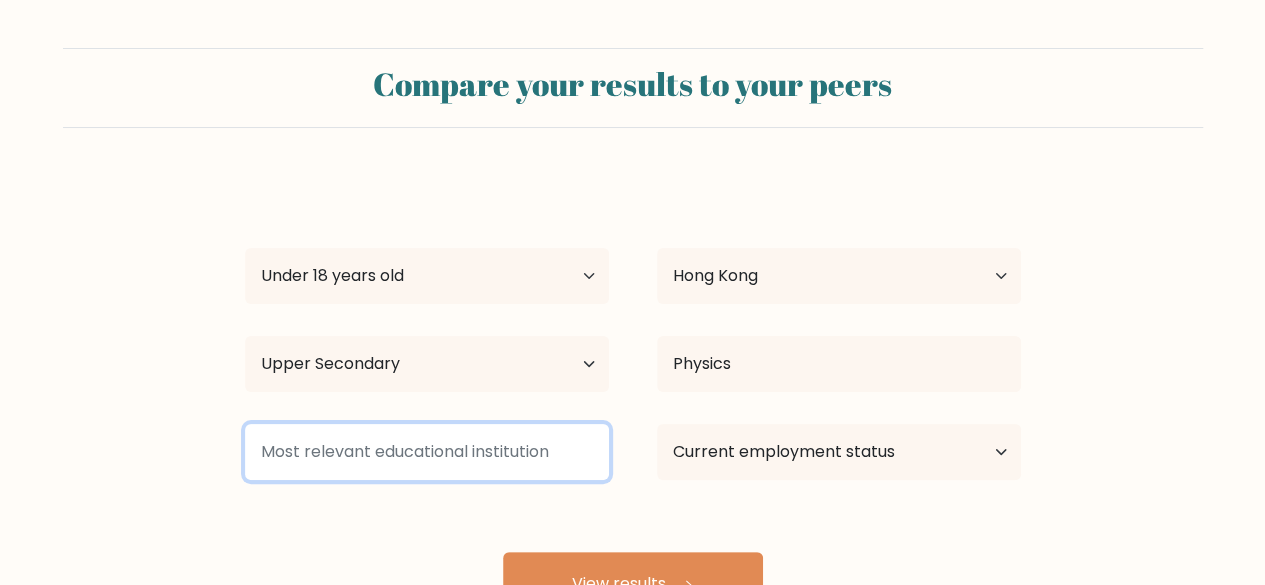 click at bounding box center [427, 452] 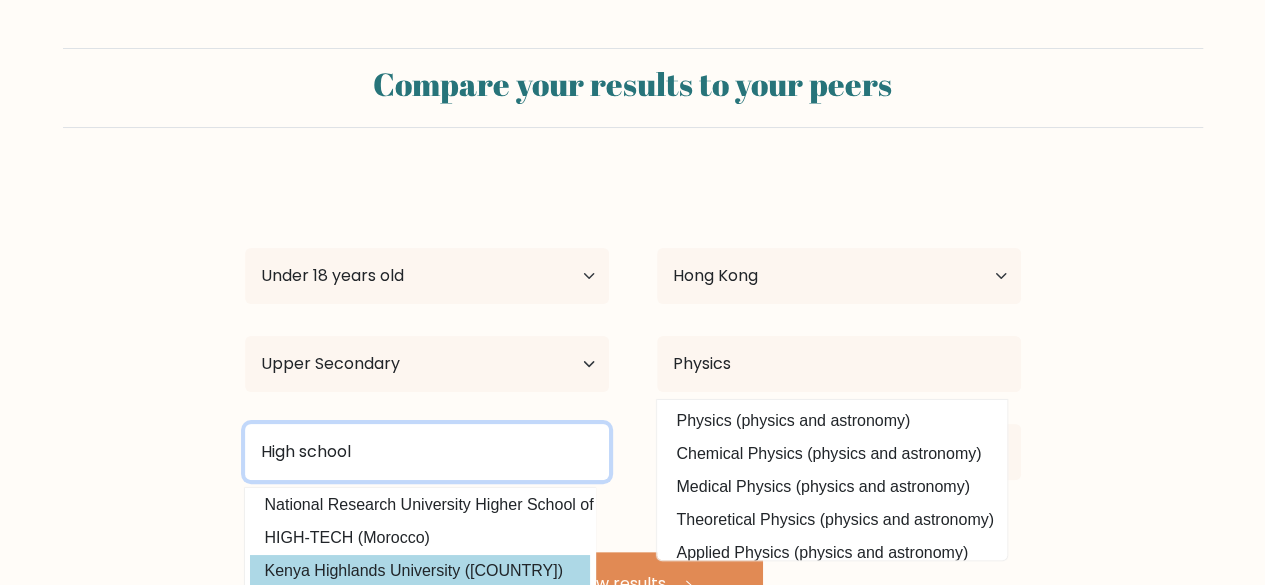 scroll, scrollTop: 195, scrollLeft: 0, axis: vertical 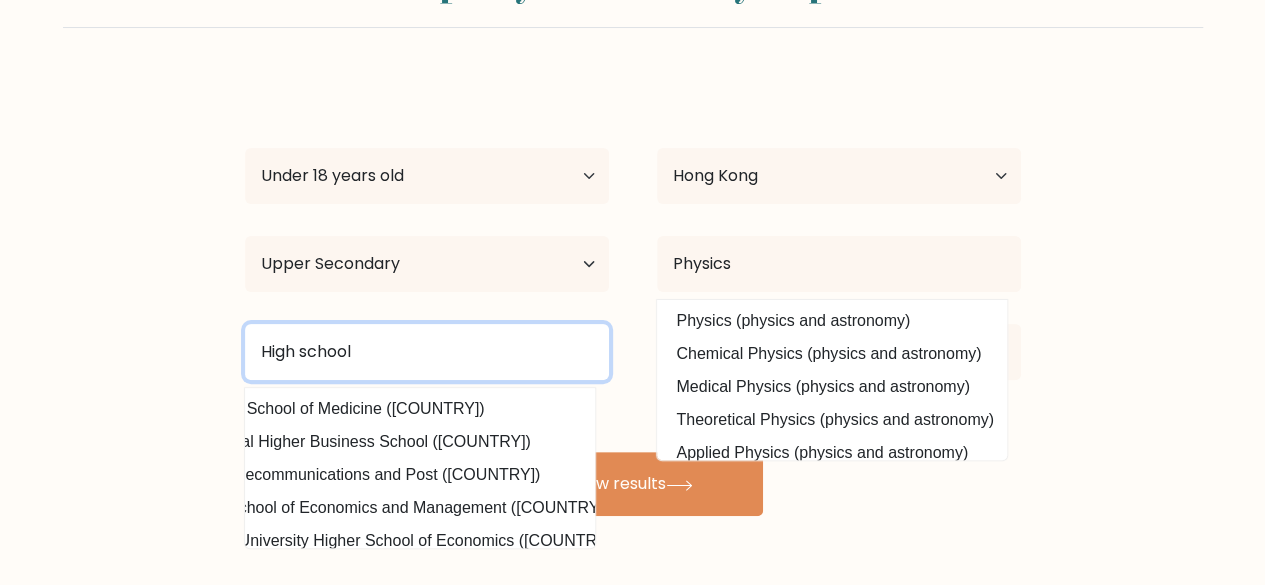 drag, startPoint x: 472, startPoint y: 344, endPoint x: 71, endPoint y: 390, distance: 403.6298 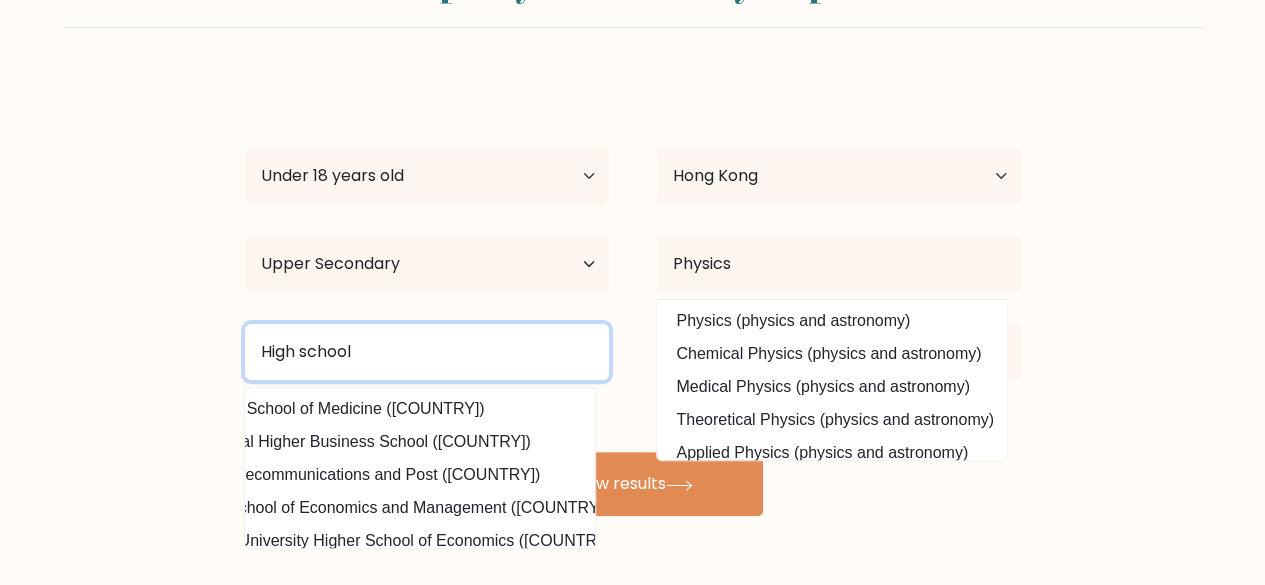 type on "High school" 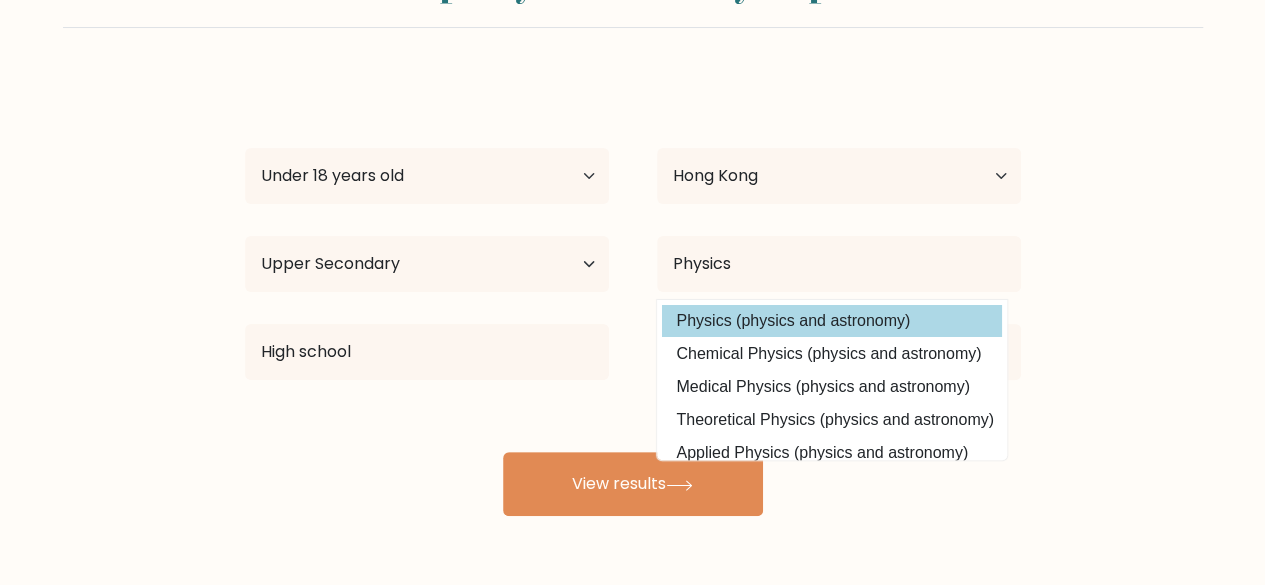click on "Physics (physics and astronomy)" at bounding box center (832, 321) 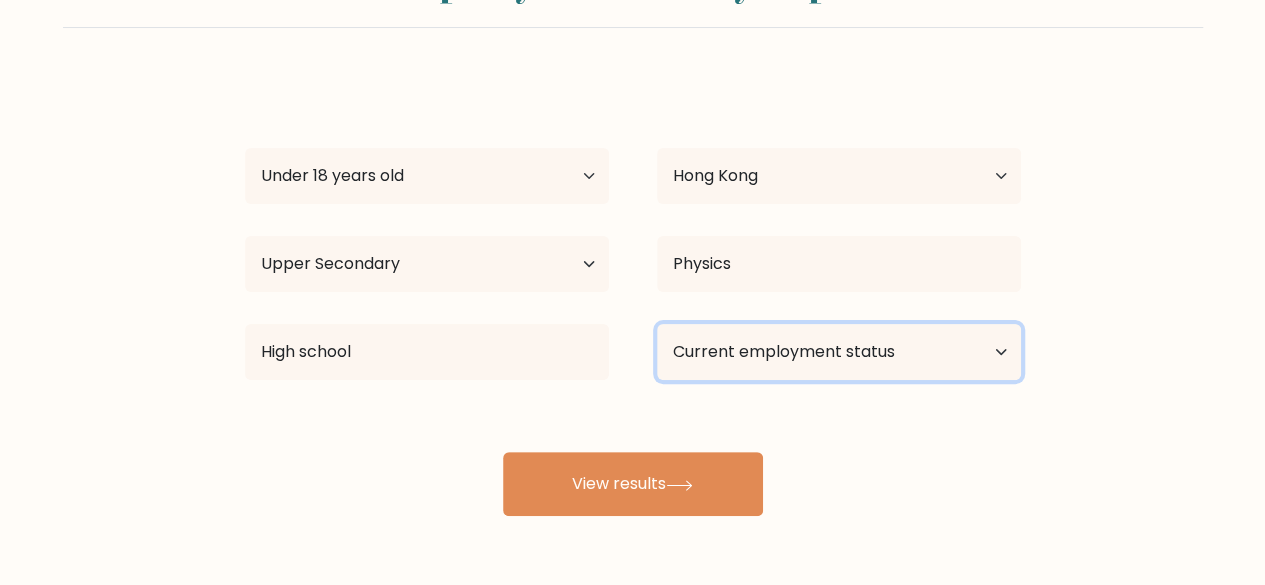 click on "Current employment status
Employed
Student
Retired
Other / prefer not to answer" at bounding box center [839, 352] 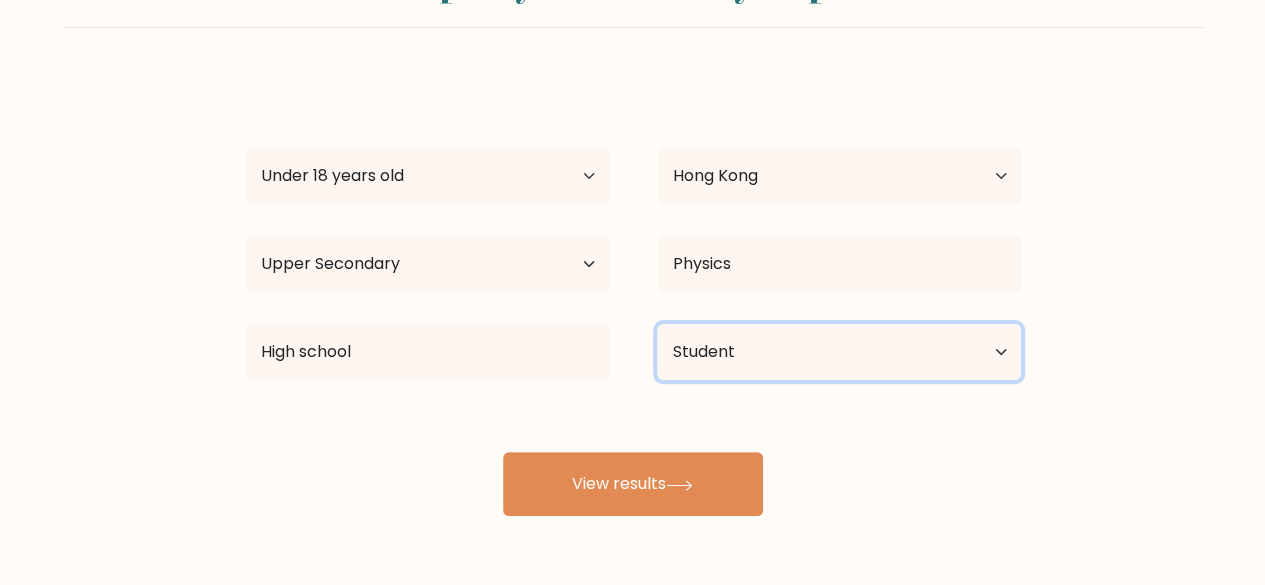 click on "Current employment status
Employed
Student
Retired
Other / prefer not to answer" at bounding box center (839, 352) 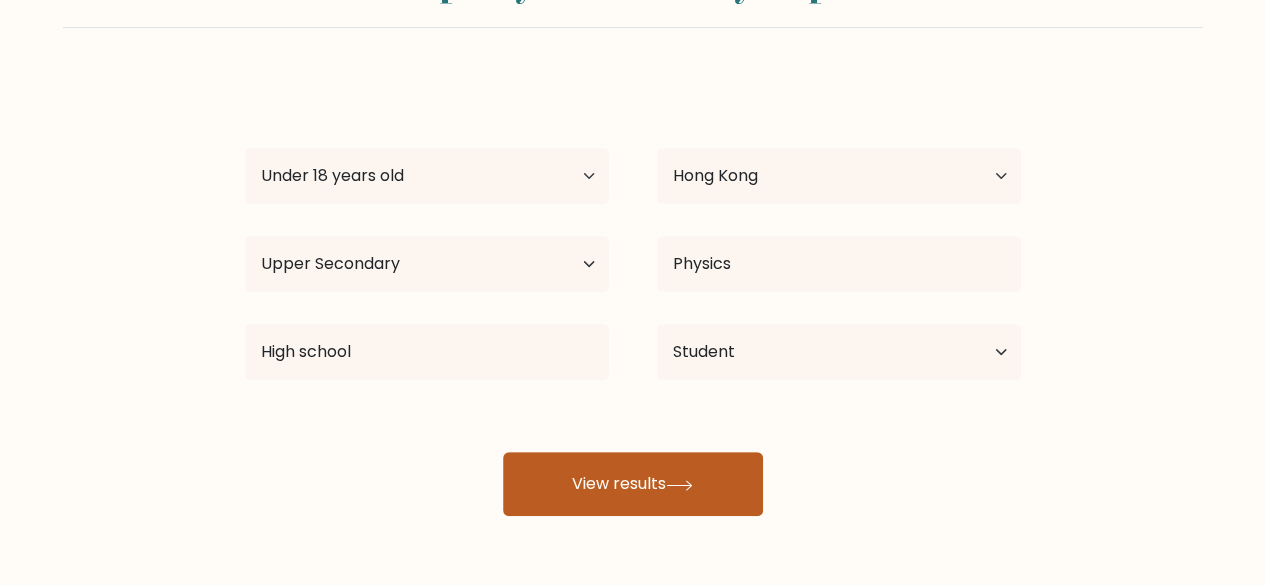 click on "View results" at bounding box center (633, 484) 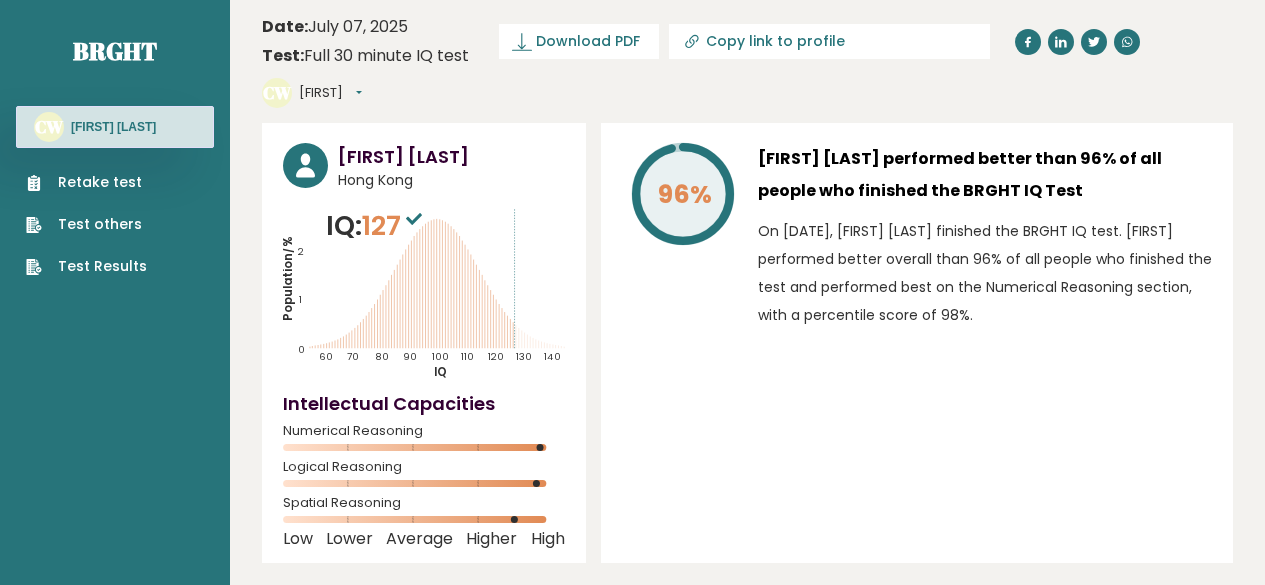 scroll, scrollTop: 0, scrollLeft: 0, axis: both 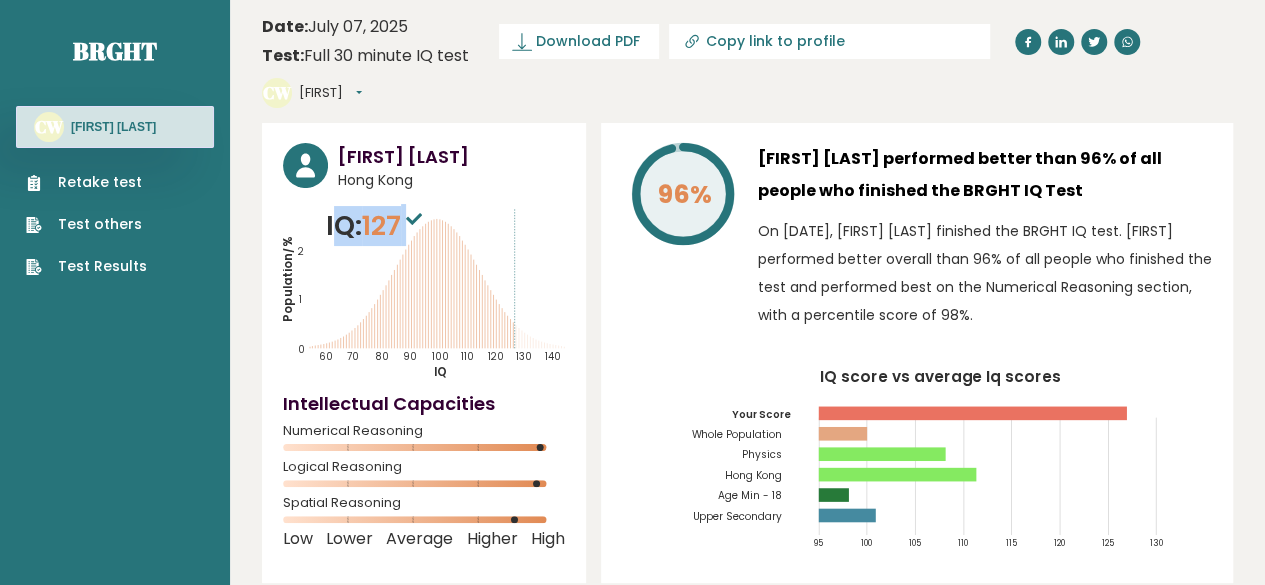 drag, startPoint x: 340, startPoint y: 196, endPoint x: 423, endPoint y: 203, distance: 83.294655 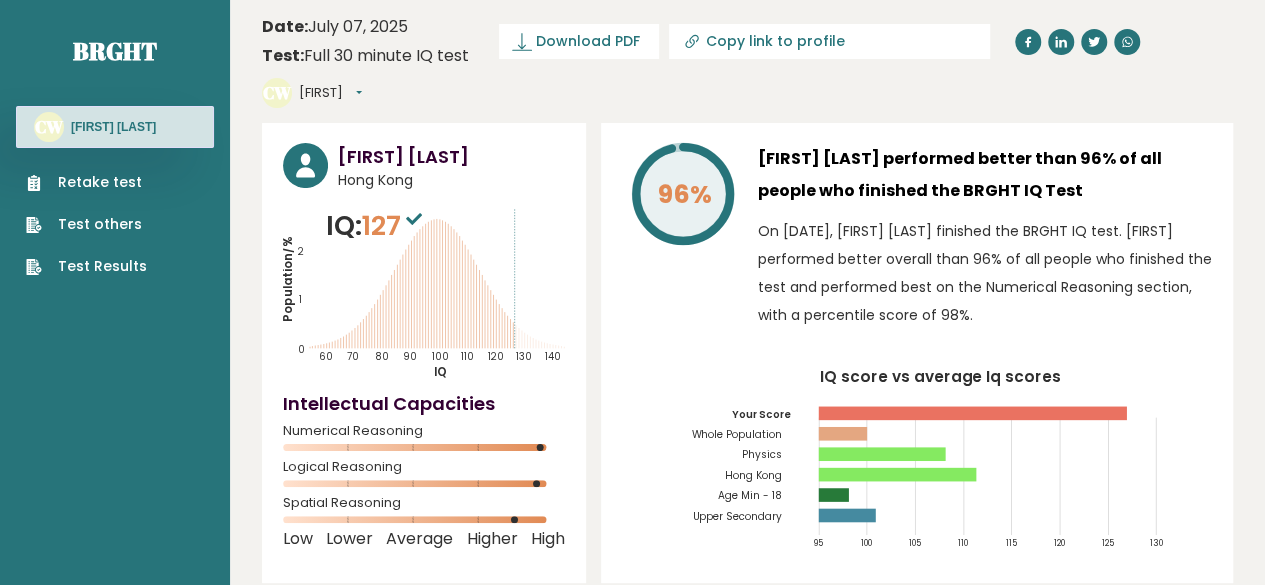 click on "Population/%
IQ
0
1
2
60
70
80
90
100
110
120
130
140" at bounding box center [424, 293] 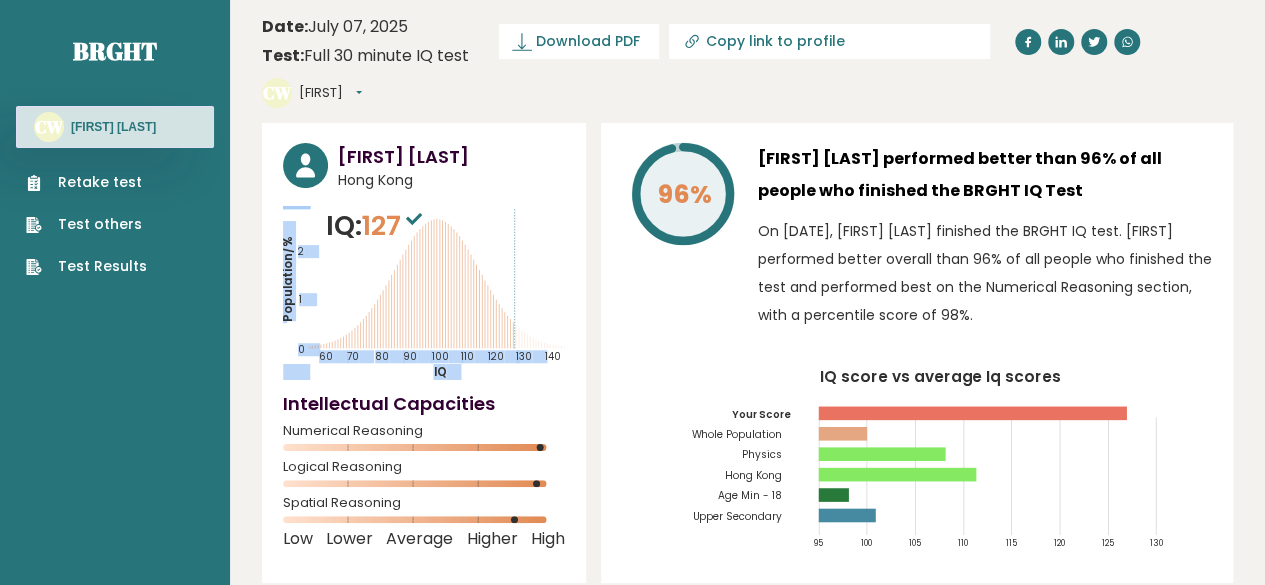 drag, startPoint x: 297, startPoint y: 176, endPoint x: 368, endPoint y: 178, distance: 71.02816 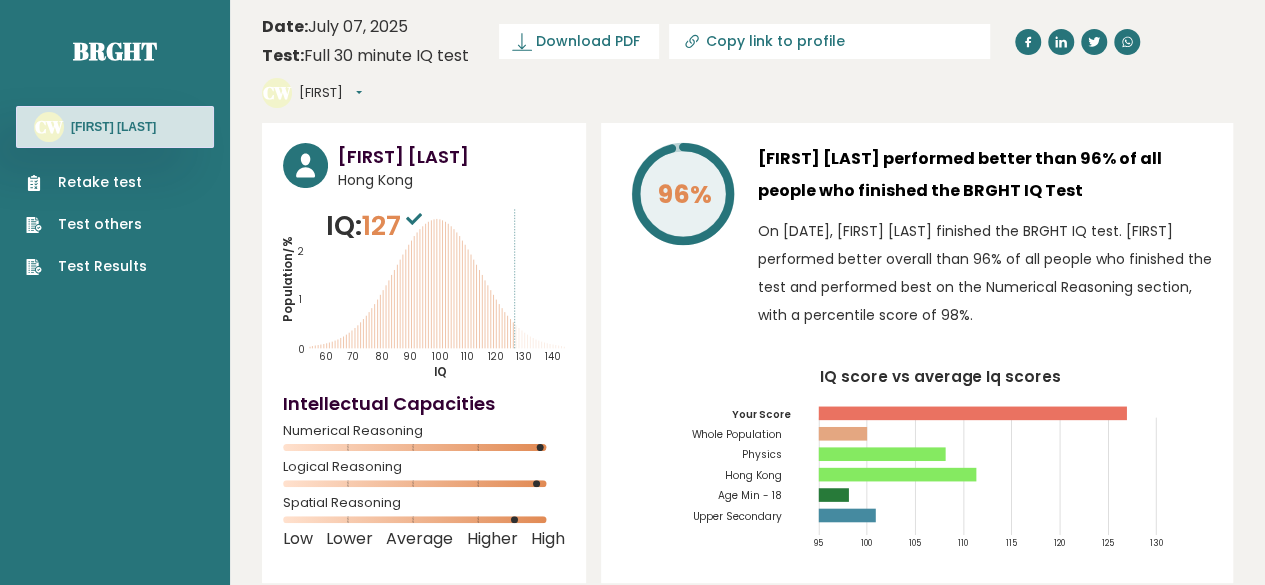 click on "IQ:  127" at bounding box center (376, 226) 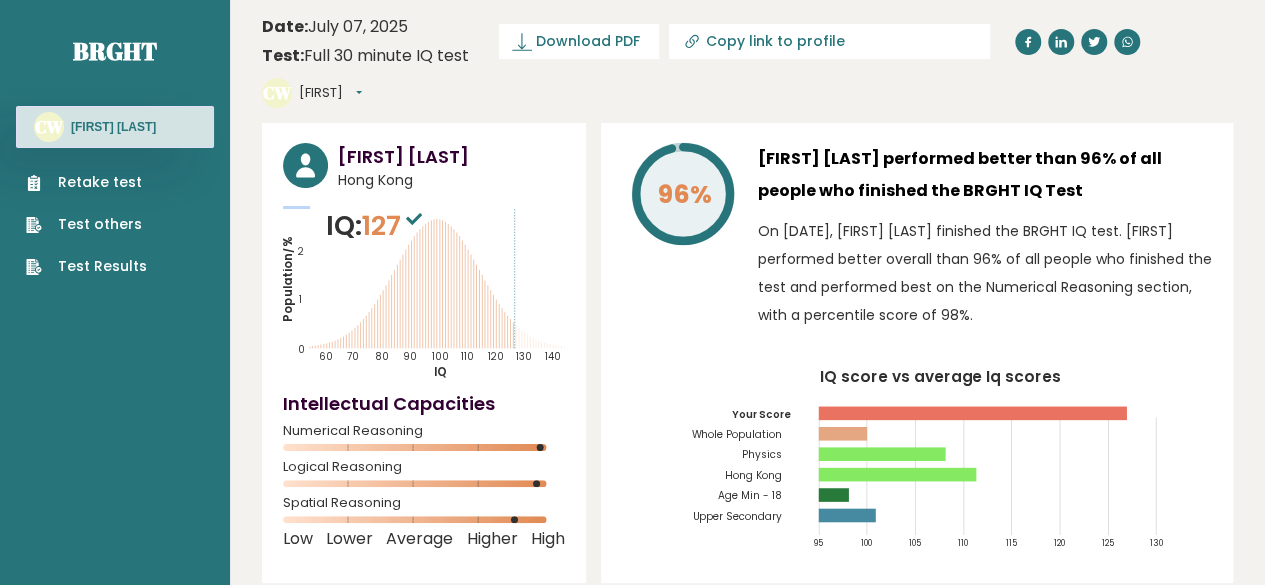 drag, startPoint x: 320, startPoint y: 183, endPoint x: 282, endPoint y: 185, distance: 38.052597 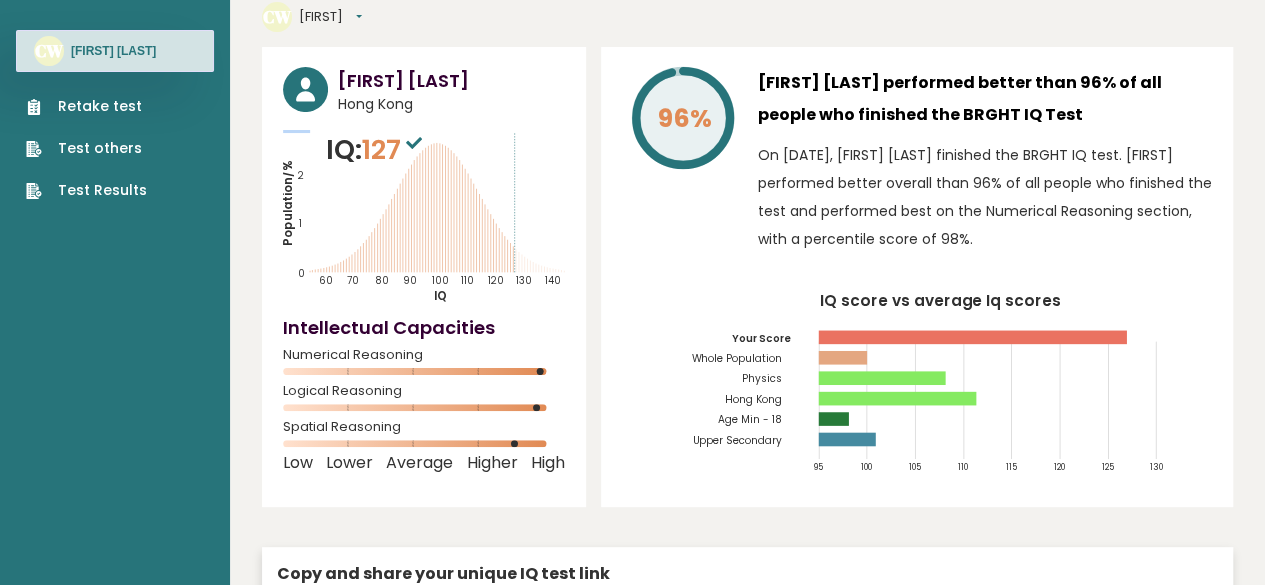 scroll, scrollTop: 0, scrollLeft: 0, axis: both 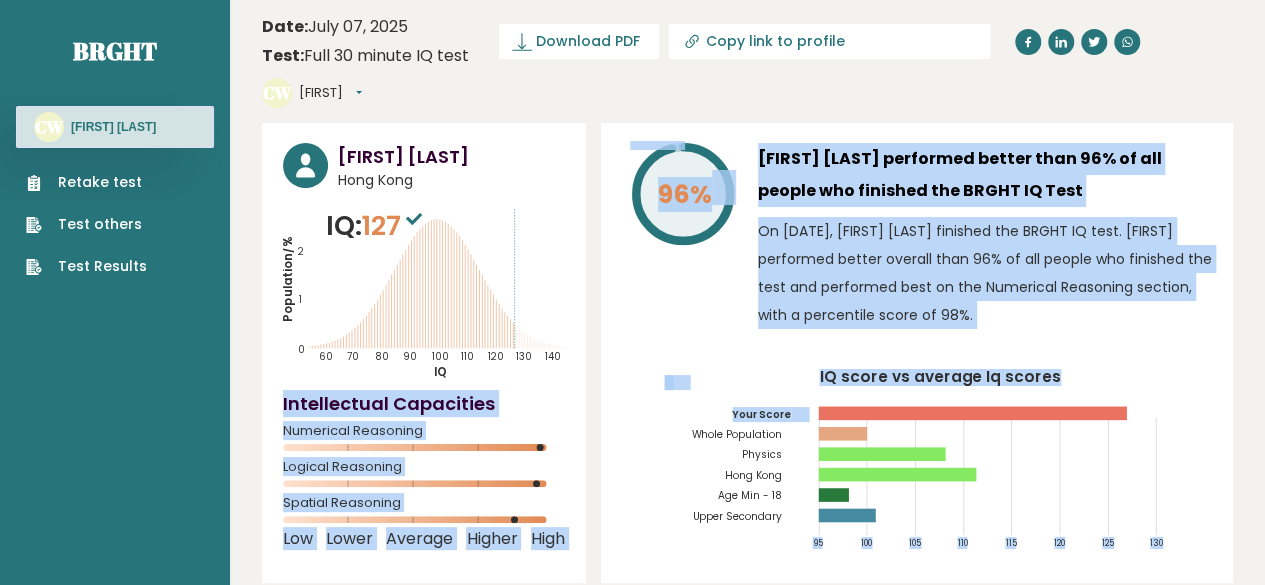 drag, startPoint x: 672, startPoint y: 323, endPoint x: 564, endPoint y: 153, distance: 201.40506 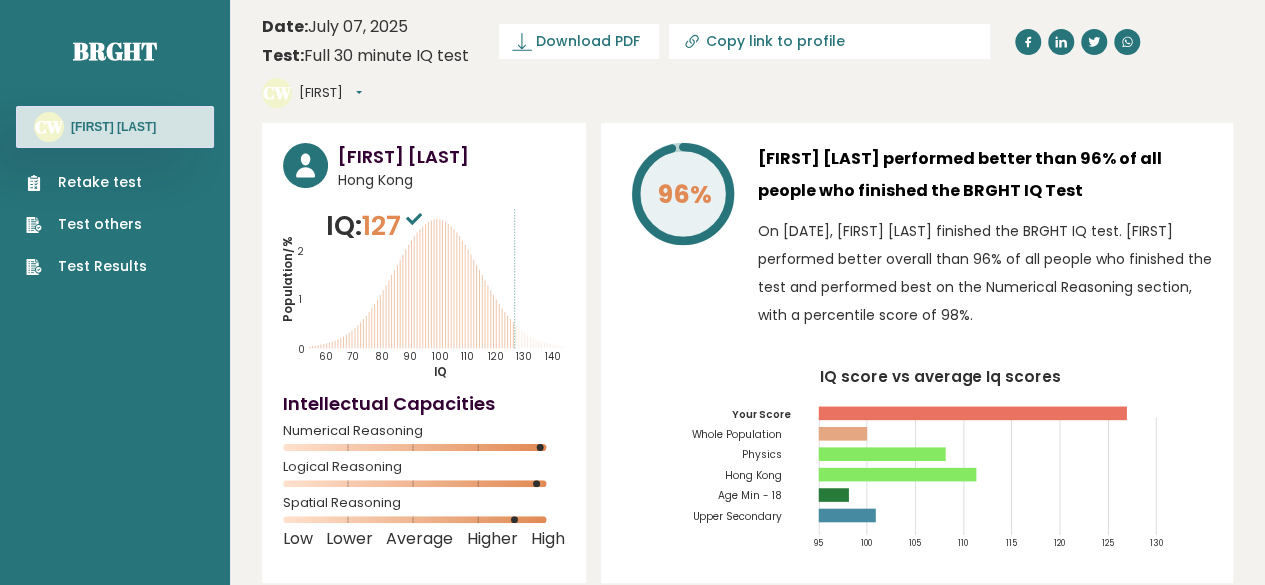 drag, startPoint x: 397, startPoint y: 107, endPoint x: 494, endPoint y: 134, distance: 100.68764 